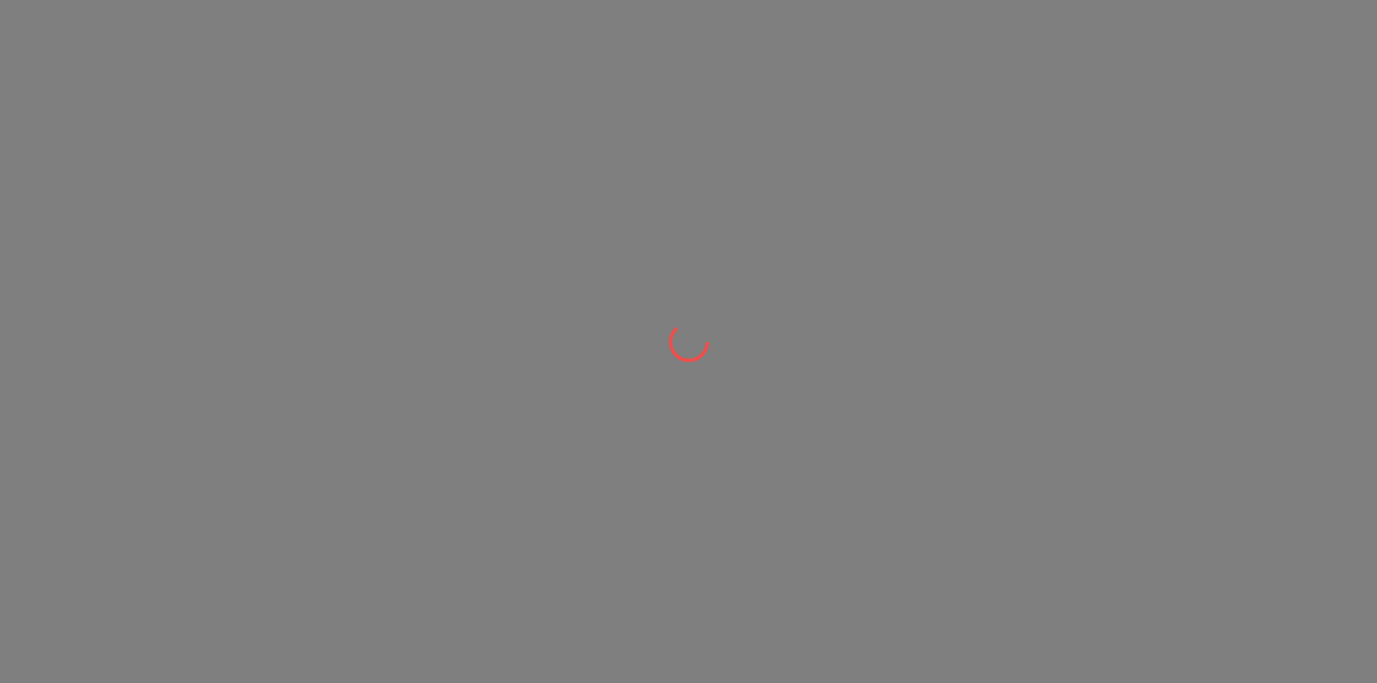 scroll, scrollTop: 0, scrollLeft: 0, axis: both 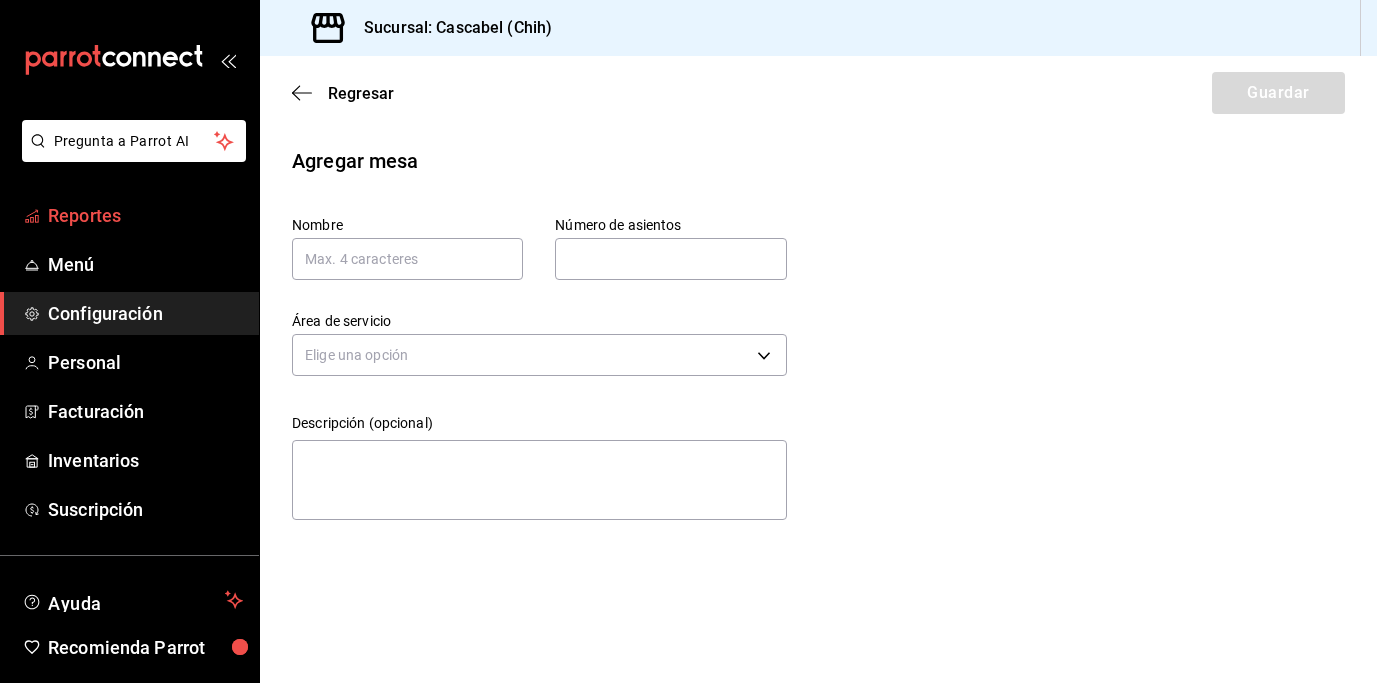 click on "Reportes" at bounding box center (145, 215) 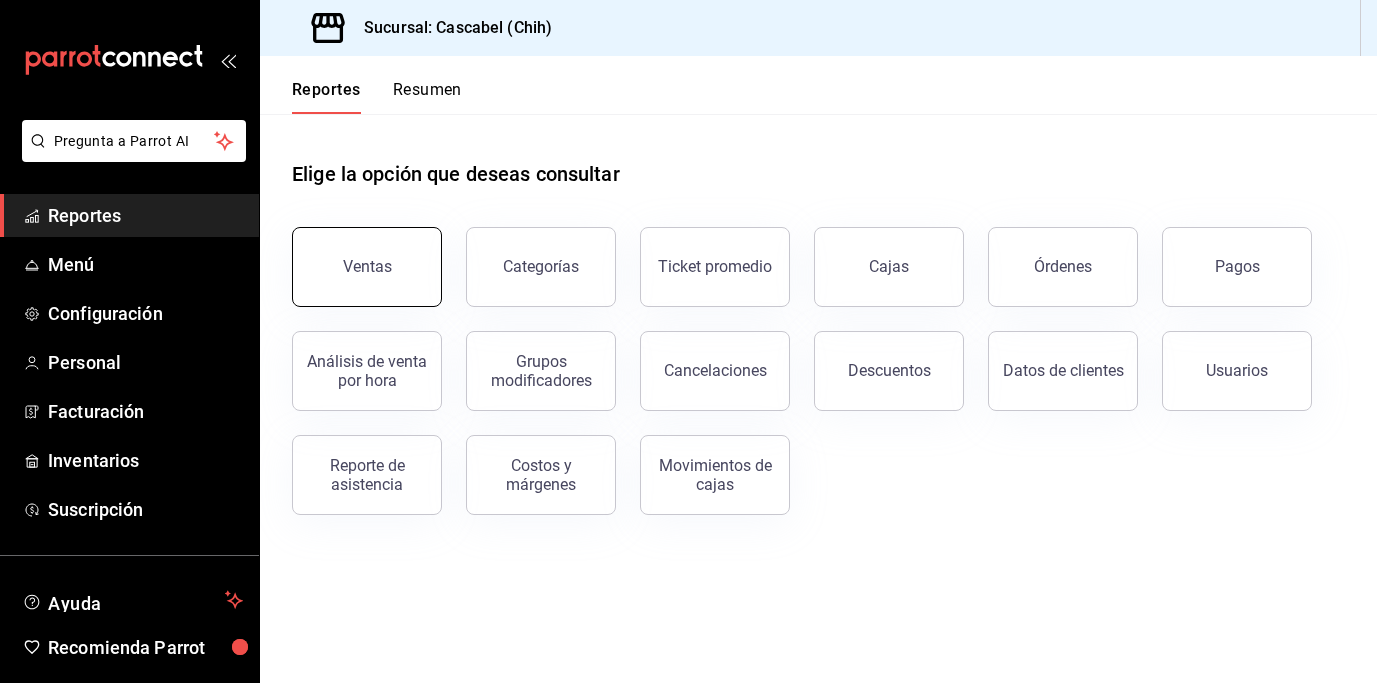 click on "Ventas" at bounding box center (367, 267) 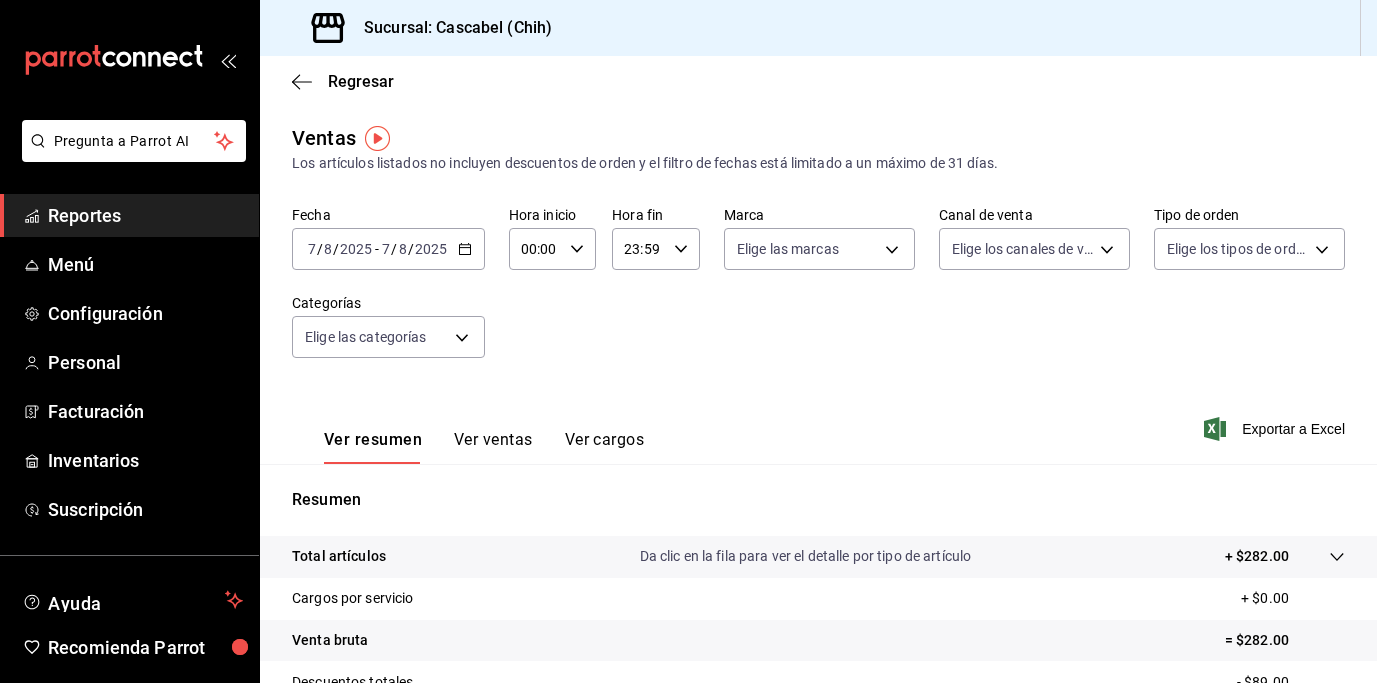 click 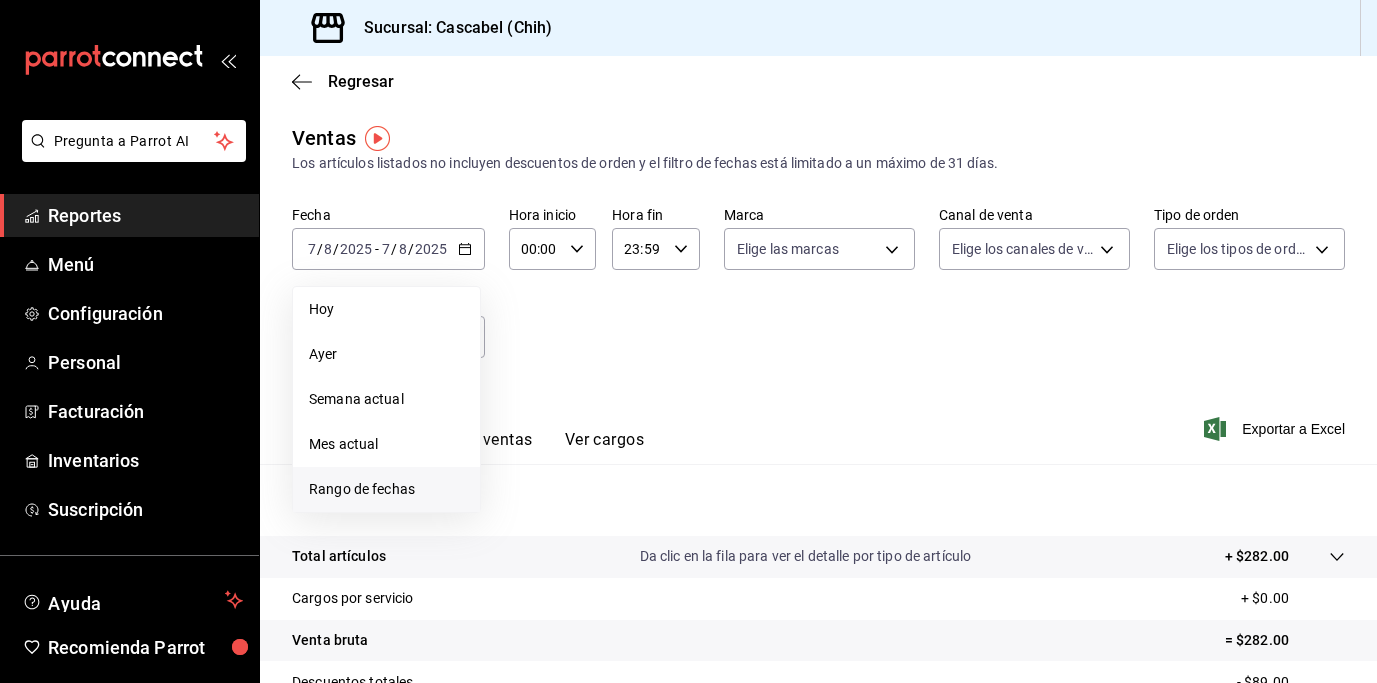 click on "Rango de fechas" at bounding box center [386, 489] 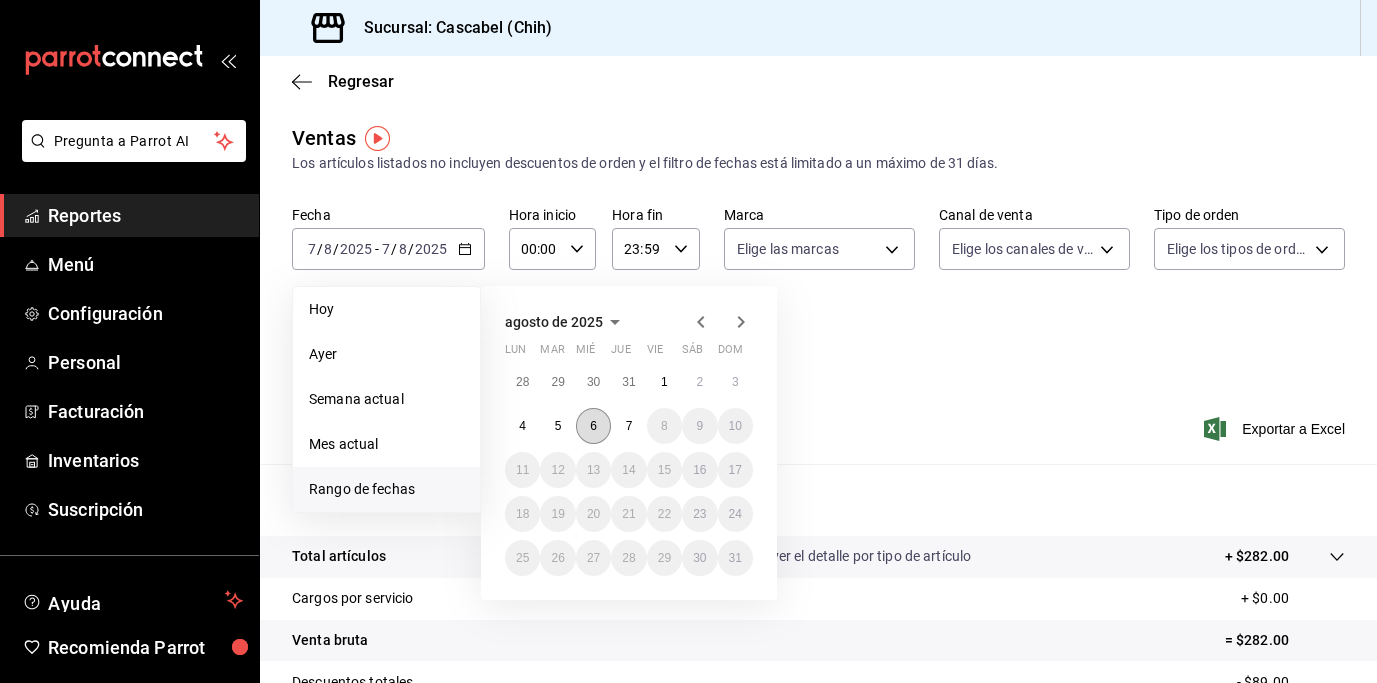 click on "6" at bounding box center [593, 426] 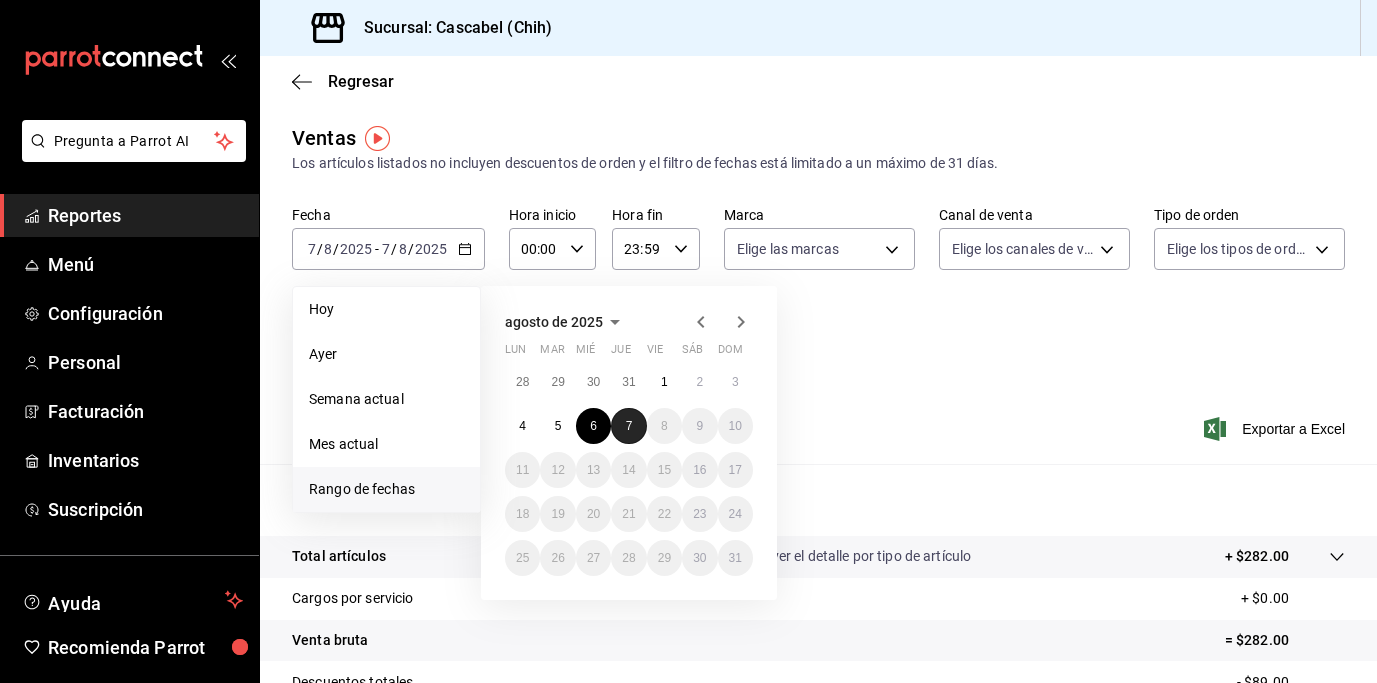 click on "7" at bounding box center (628, 426) 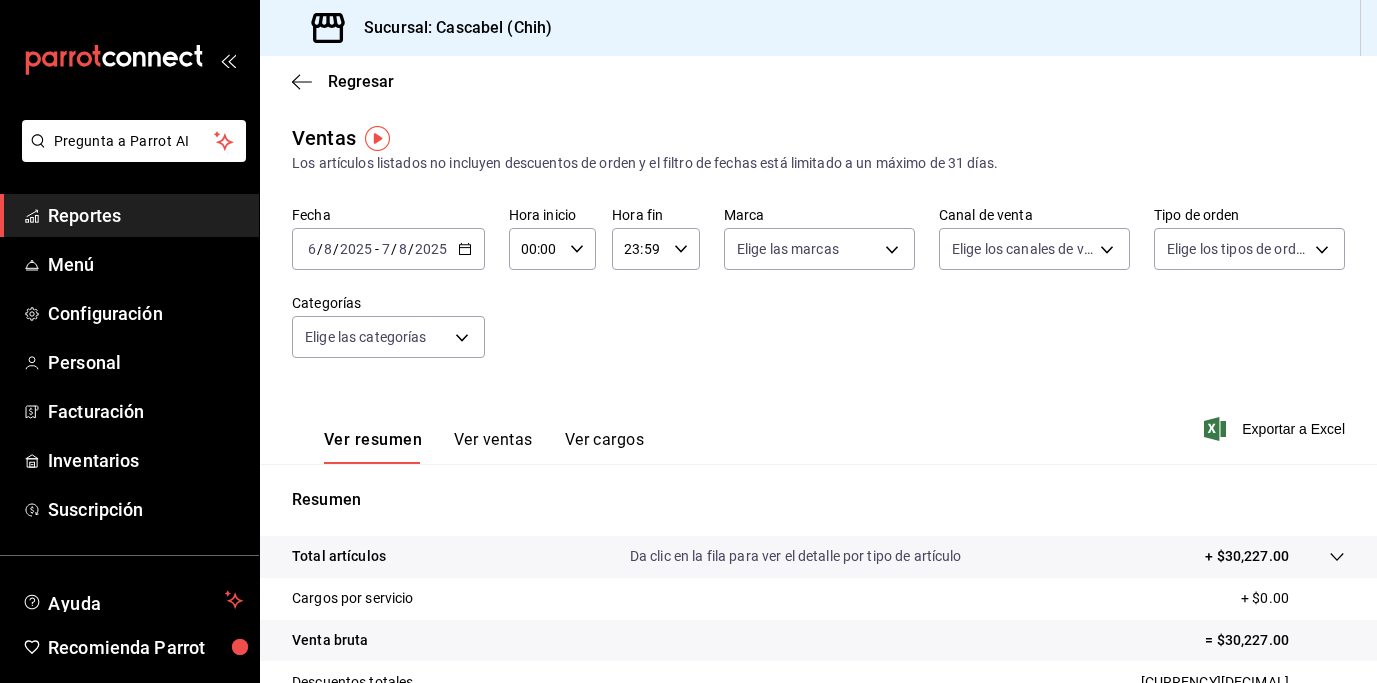 click on "00:00 Hora inicio" at bounding box center (553, 249) 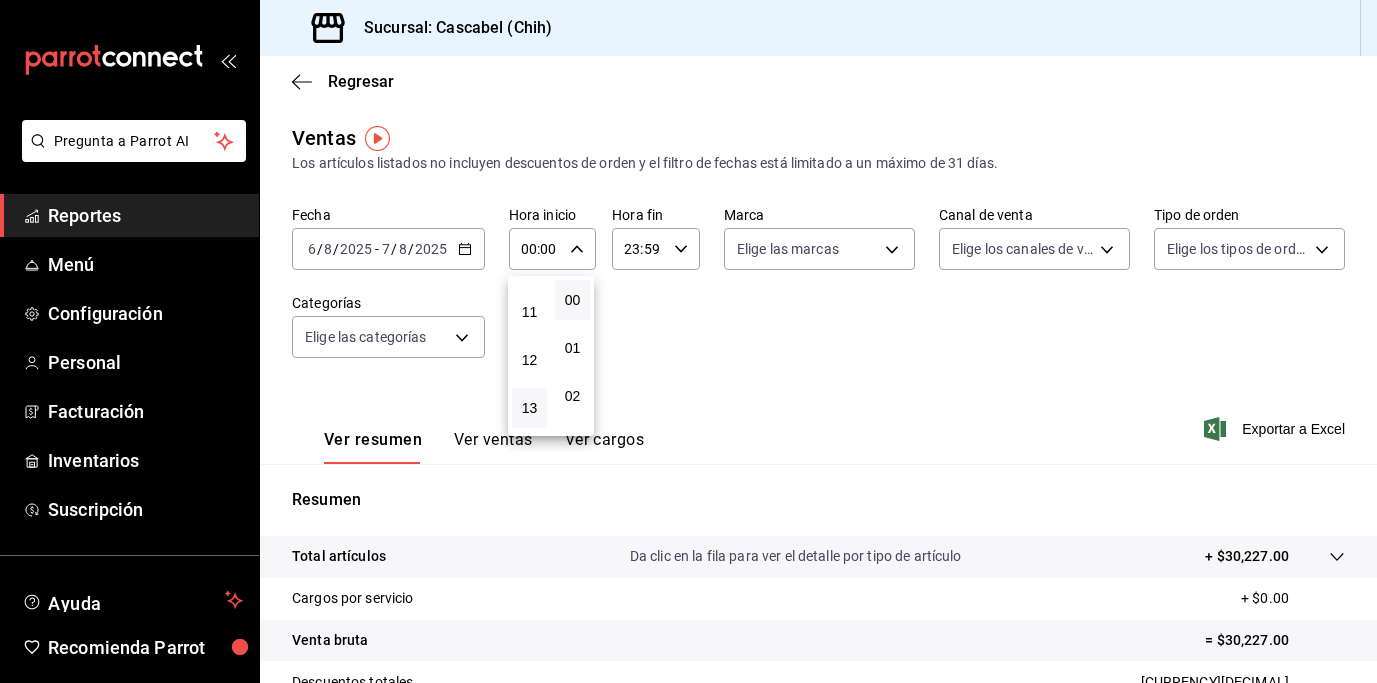 scroll, scrollTop: 529, scrollLeft: 0, axis: vertical 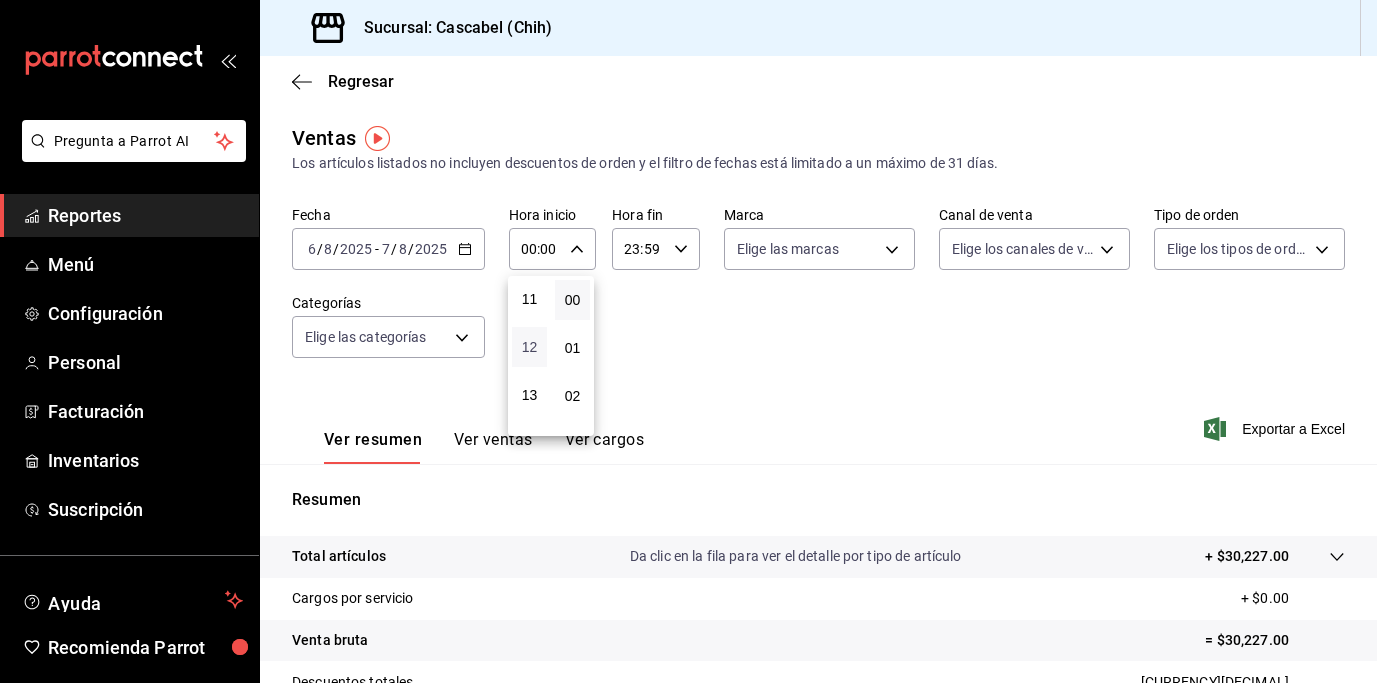 click on "12" at bounding box center (529, 347) 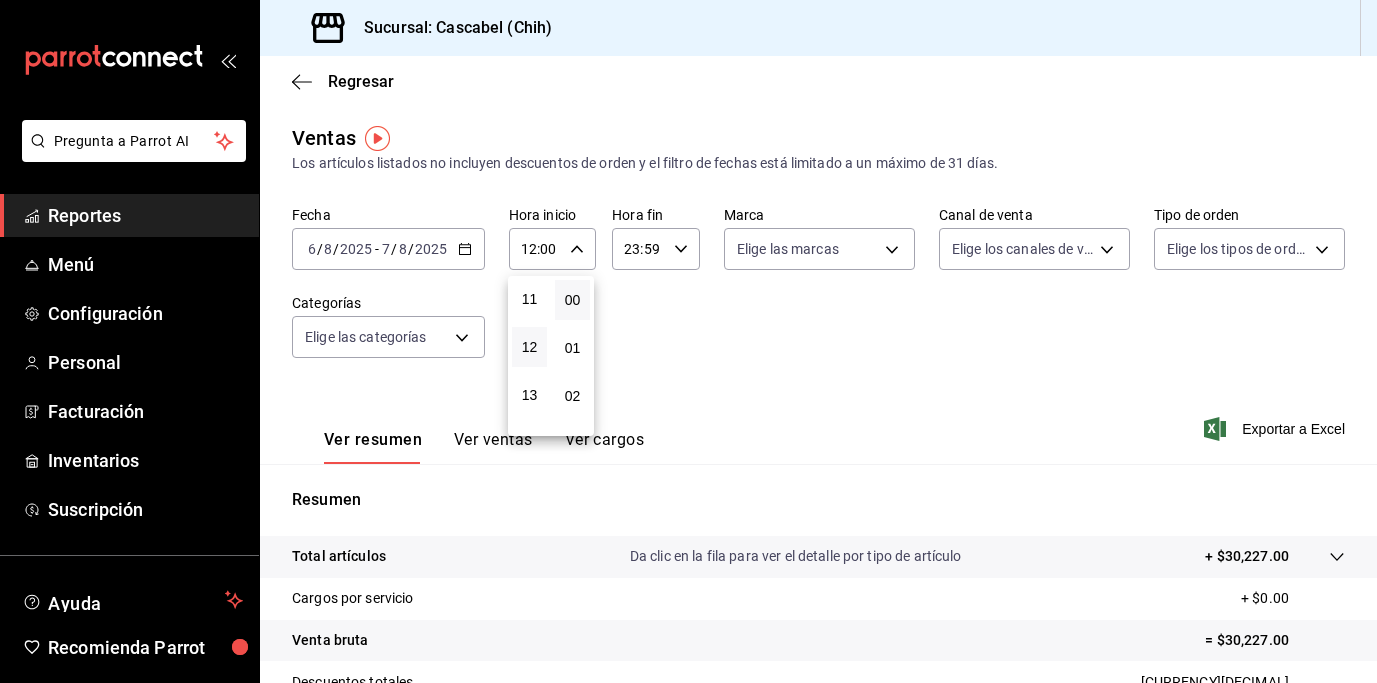 click at bounding box center (688, 341) 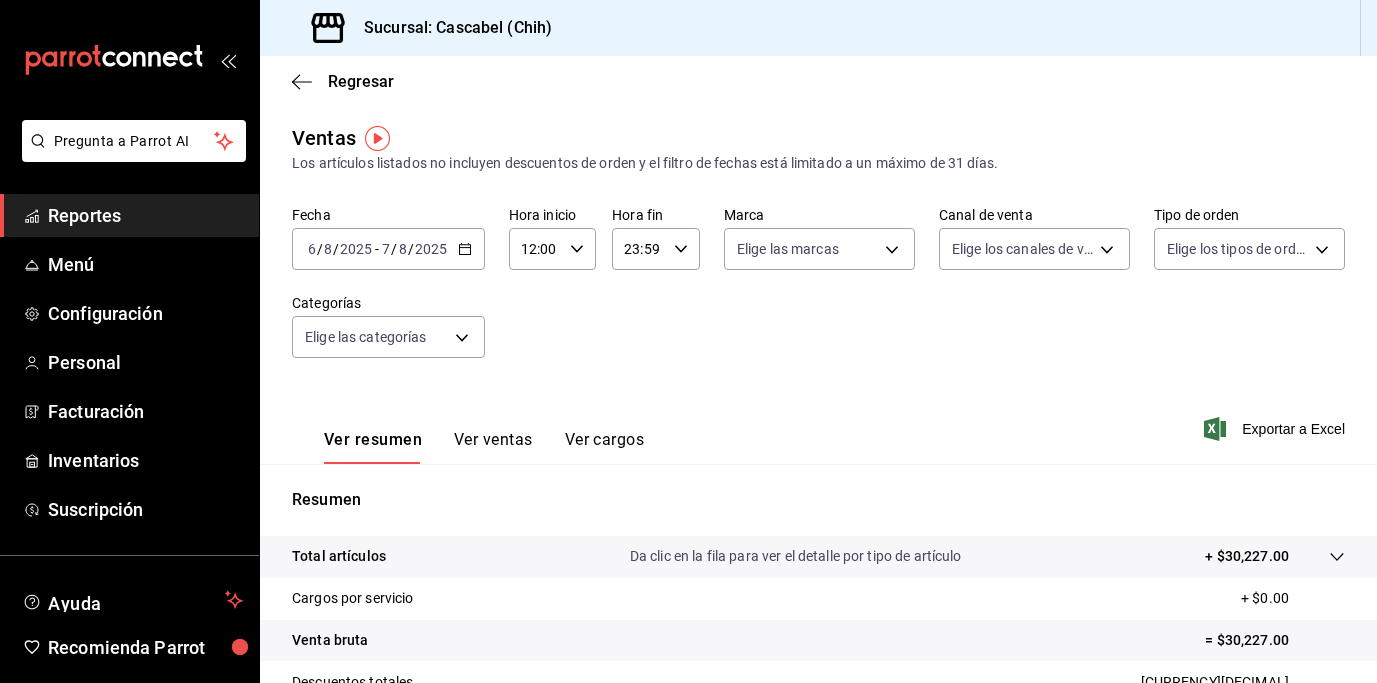 click 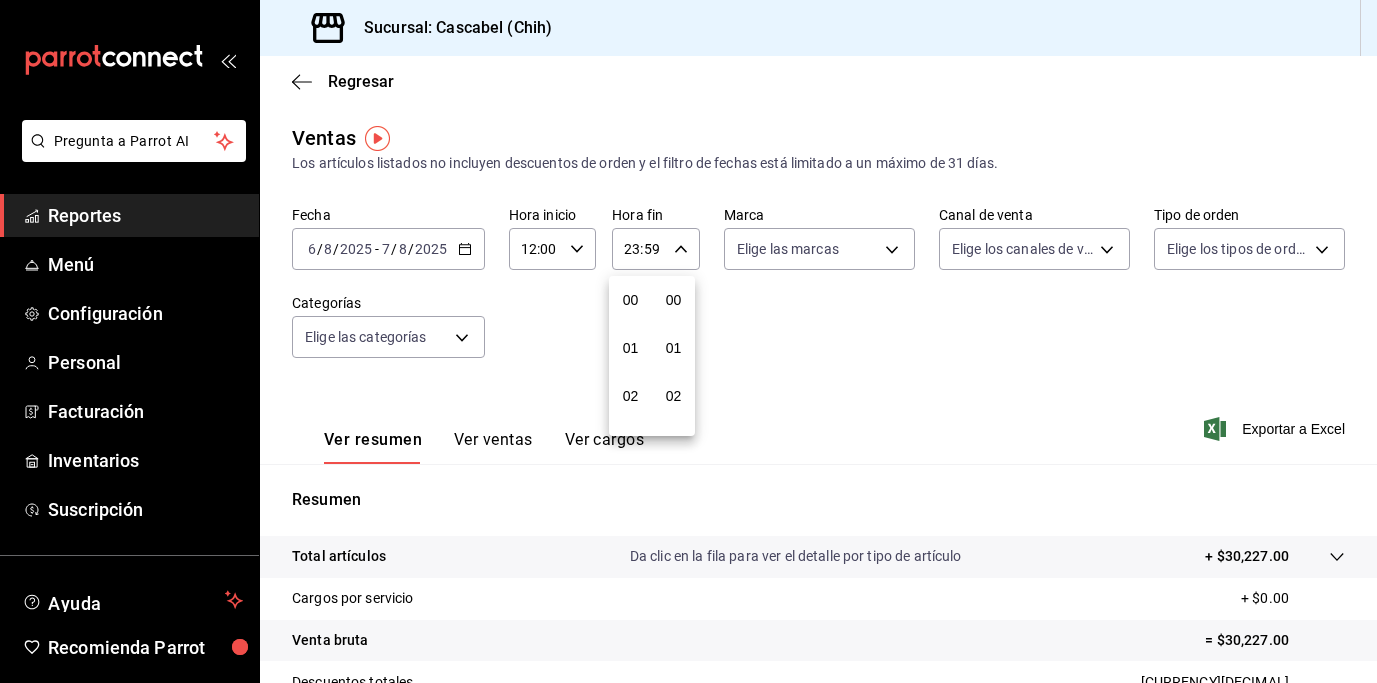 scroll, scrollTop: 992, scrollLeft: 0, axis: vertical 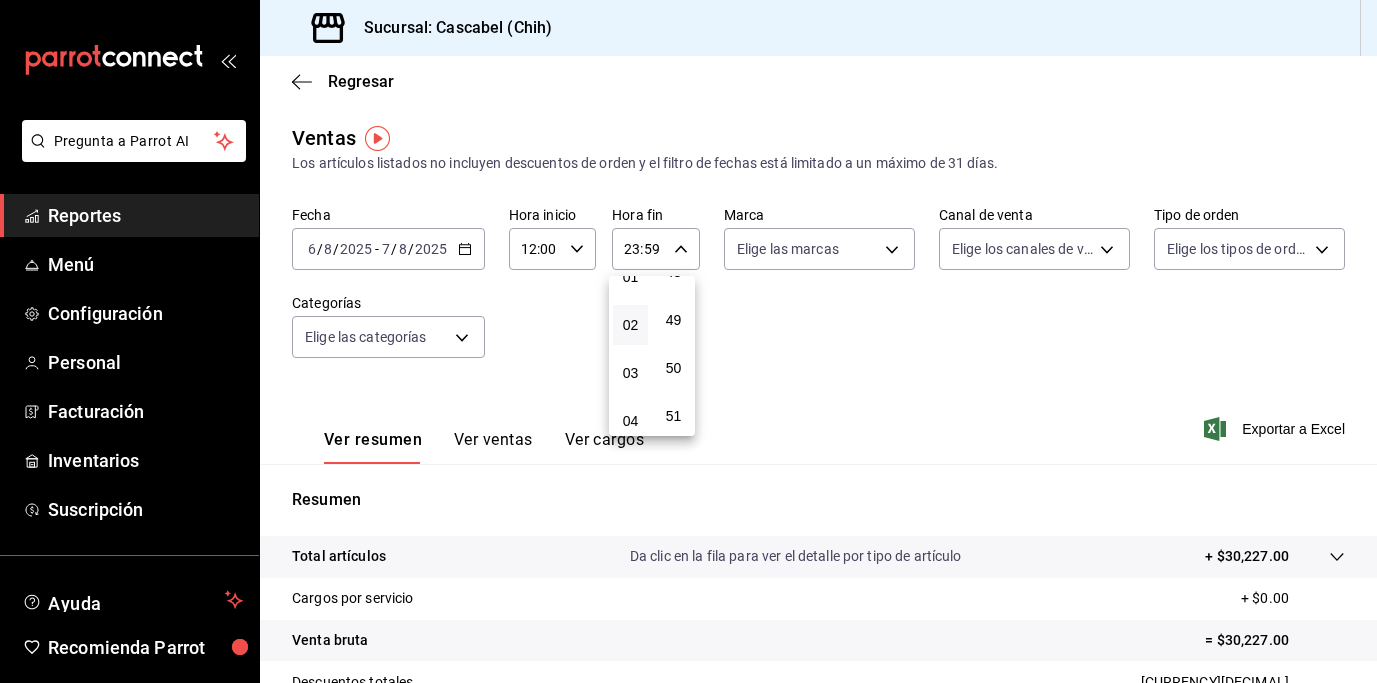 click on "02" at bounding box center [630, 325] 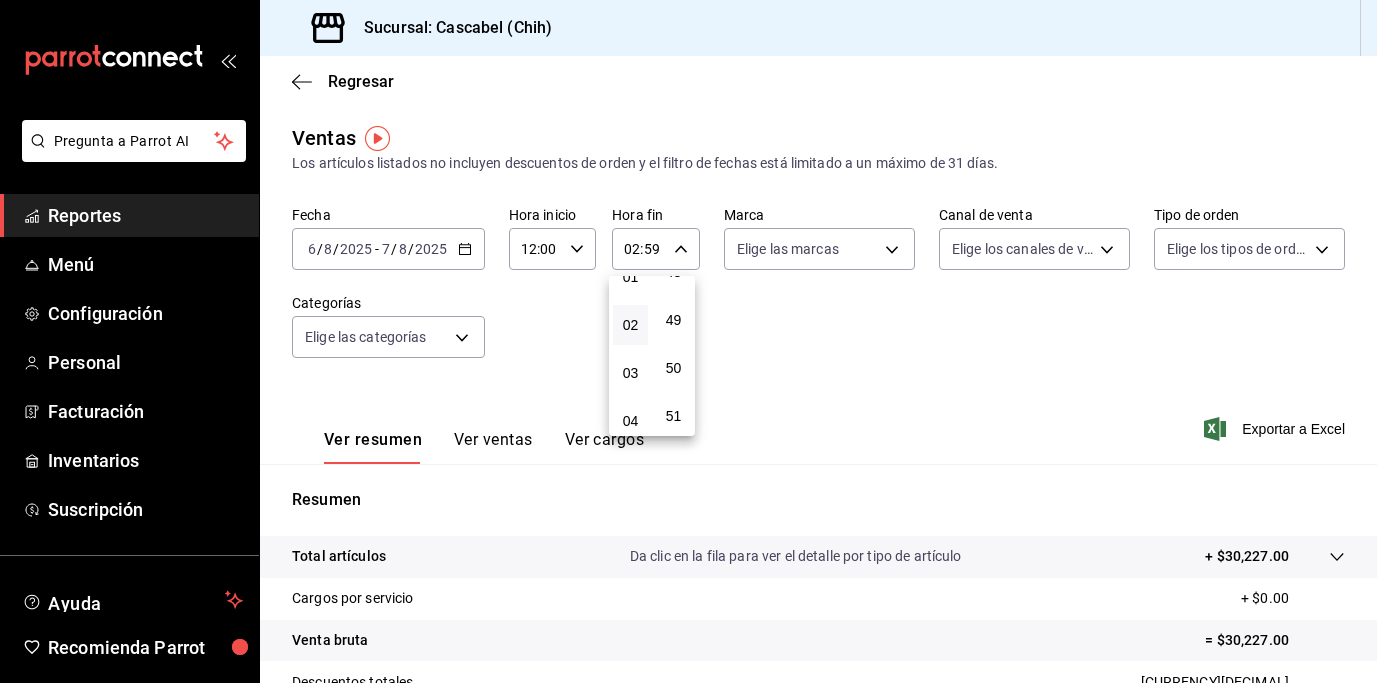 click at bounding box center [688, 341] 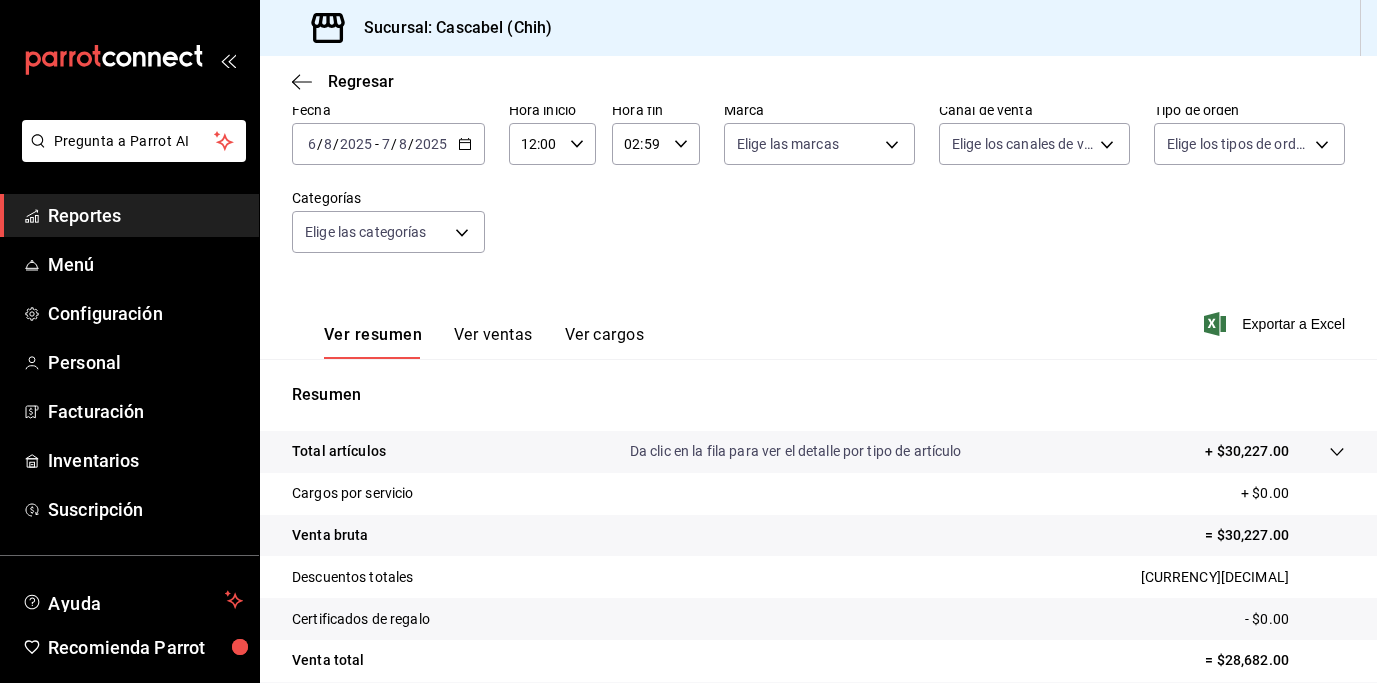 scroll, scrollTop: 115, scrollLeft: 0, axis: vertical 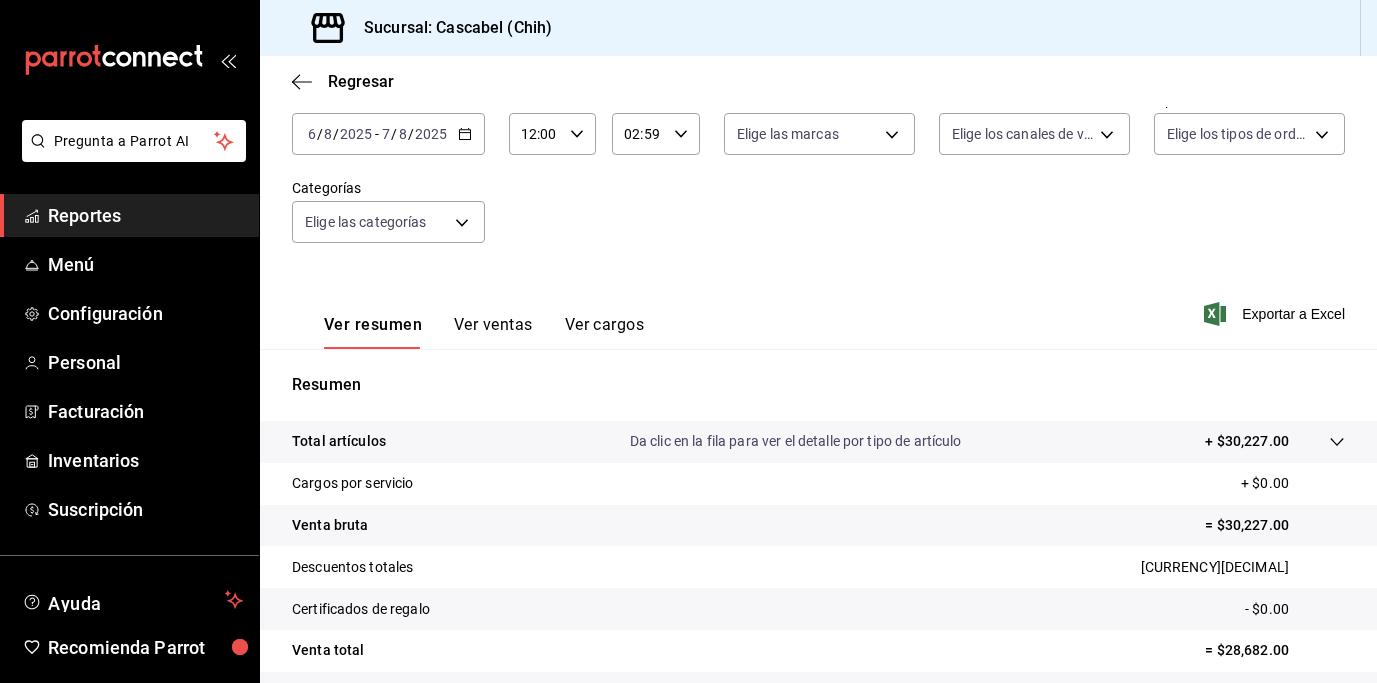 click on "Ver ventas" at bounding box center [493, 332] 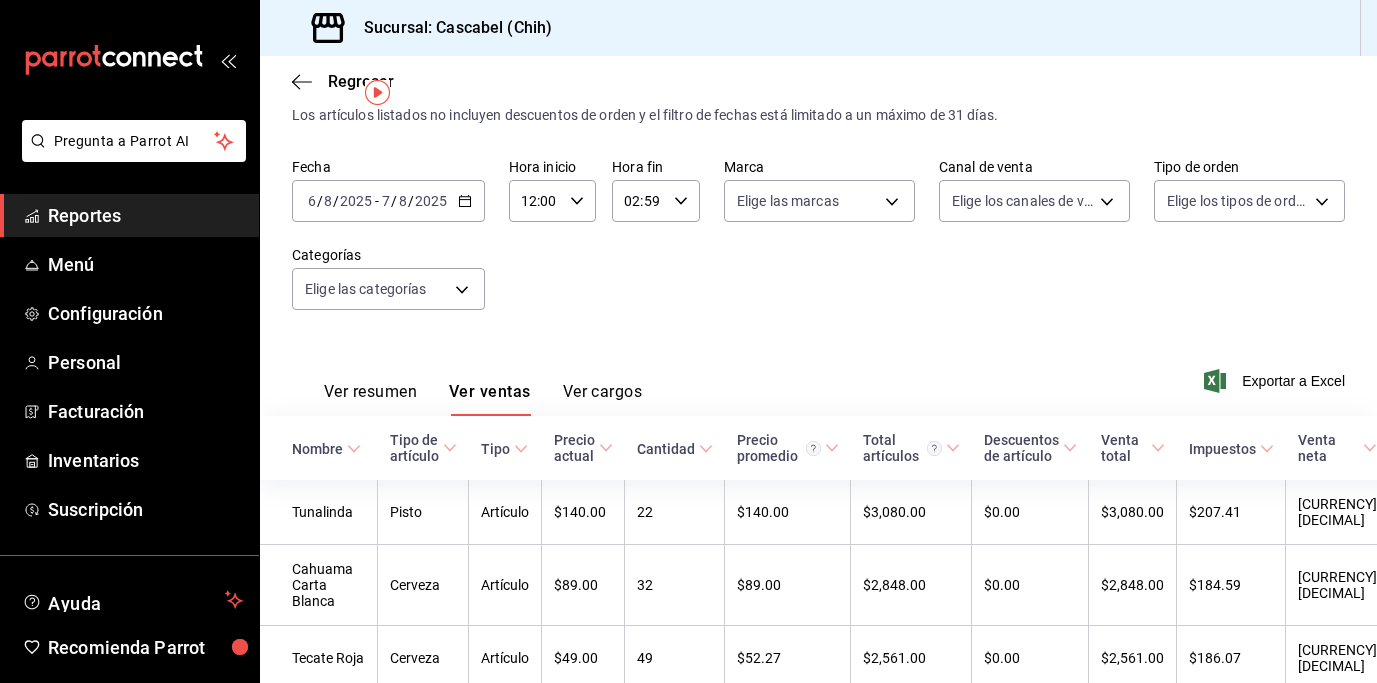 scroll, scrollTop: 50, scrollLeft: 0, axis: vertical 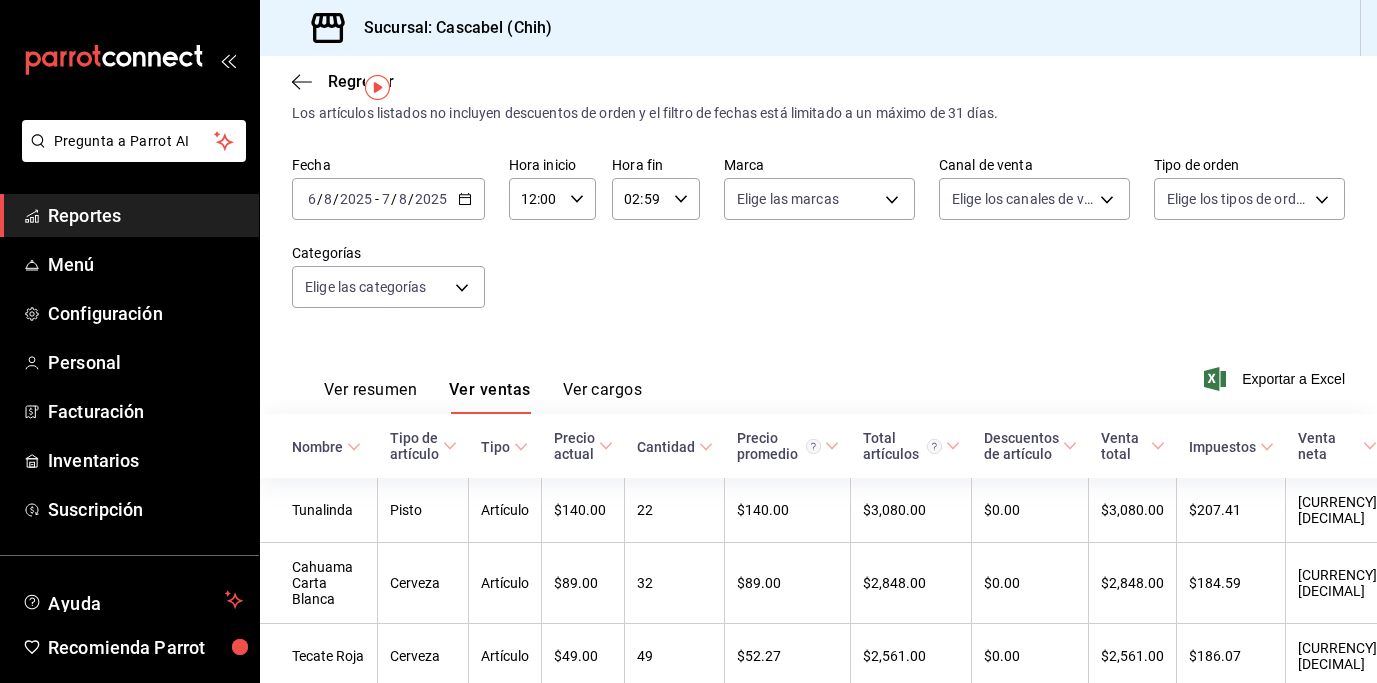 click 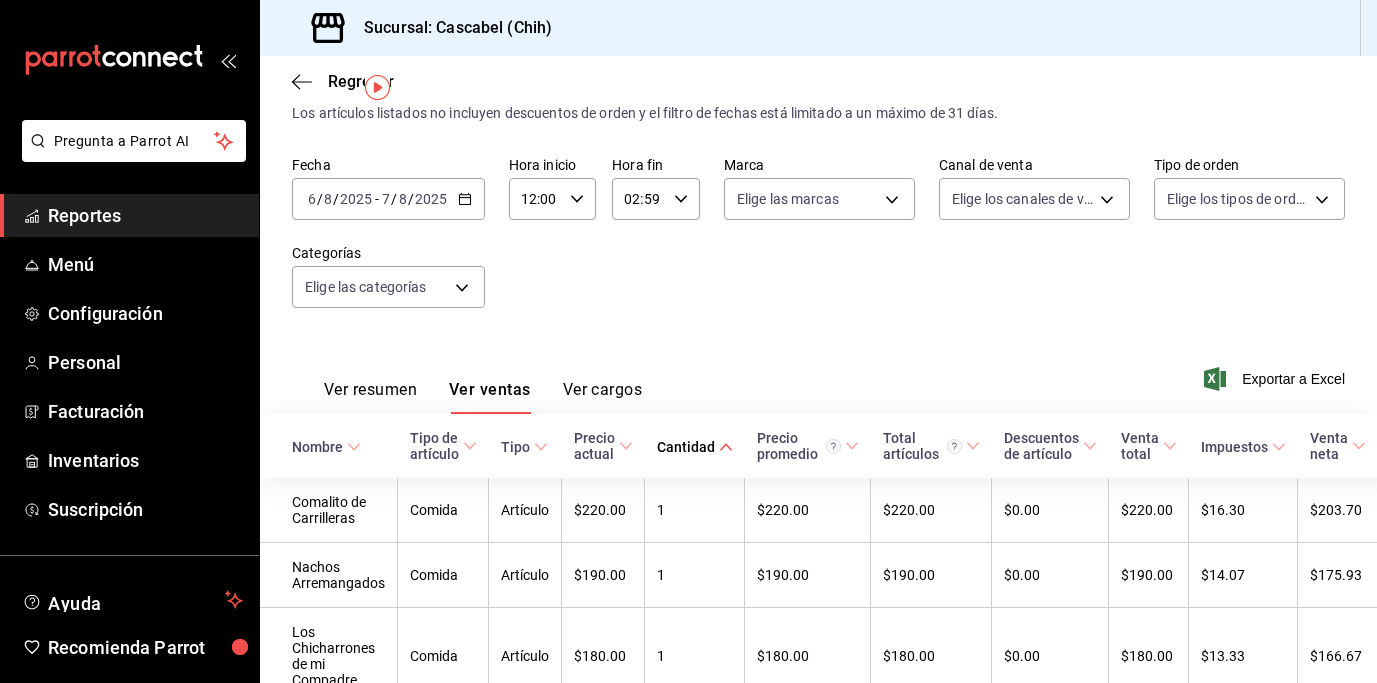 click 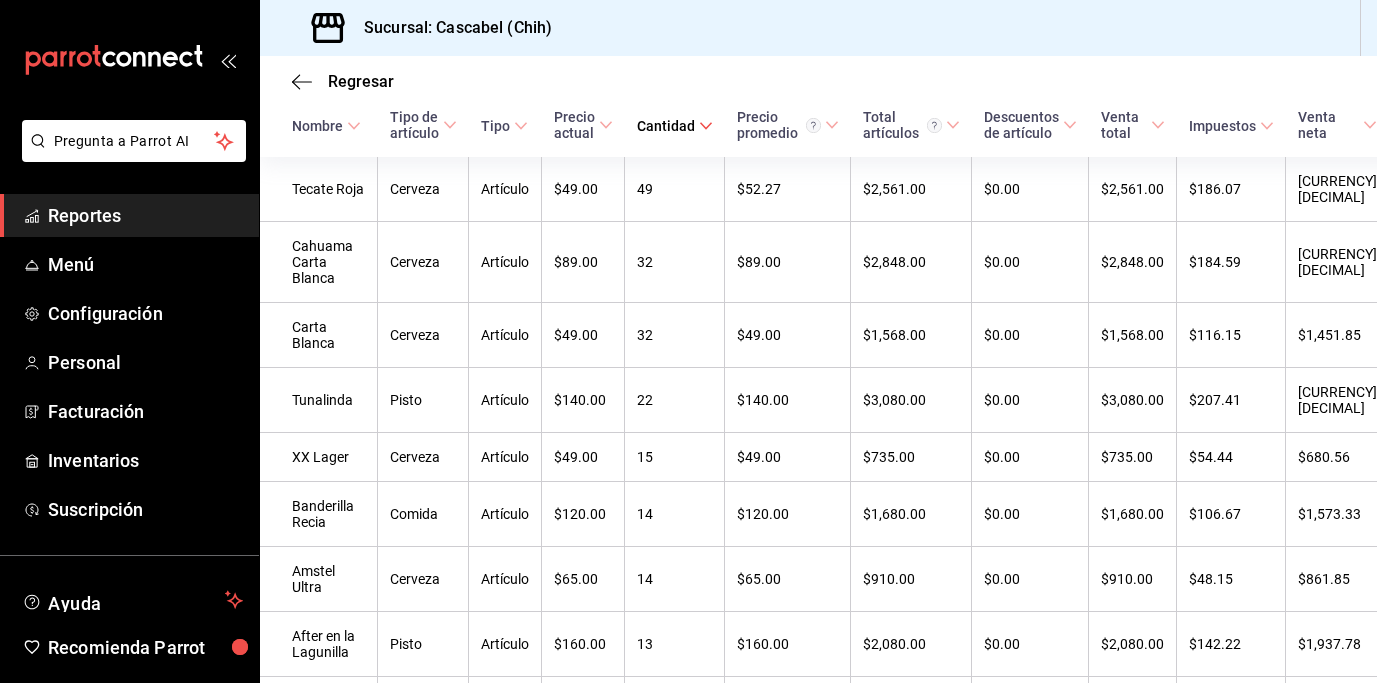scroll, scrollTop: 0, scrollLeft: 0, axis: both 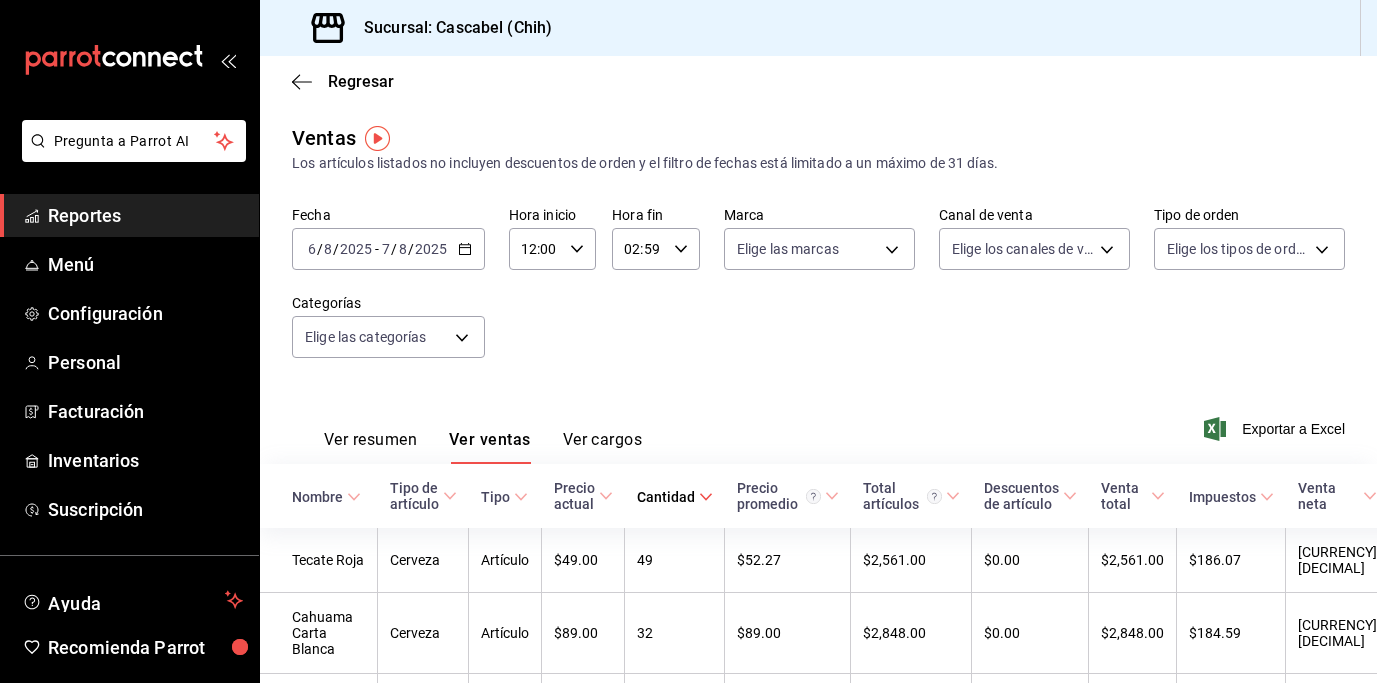 click on "Cantidad" at bounding box center (675, 497) 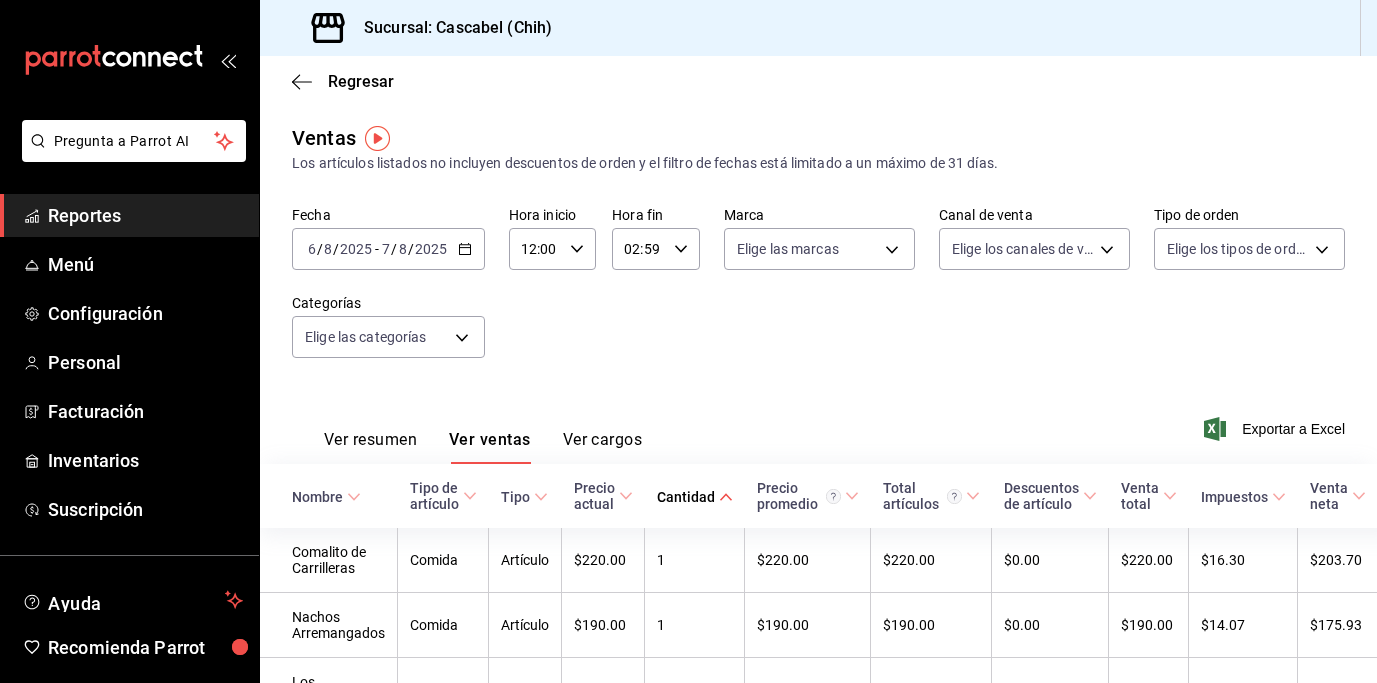 click 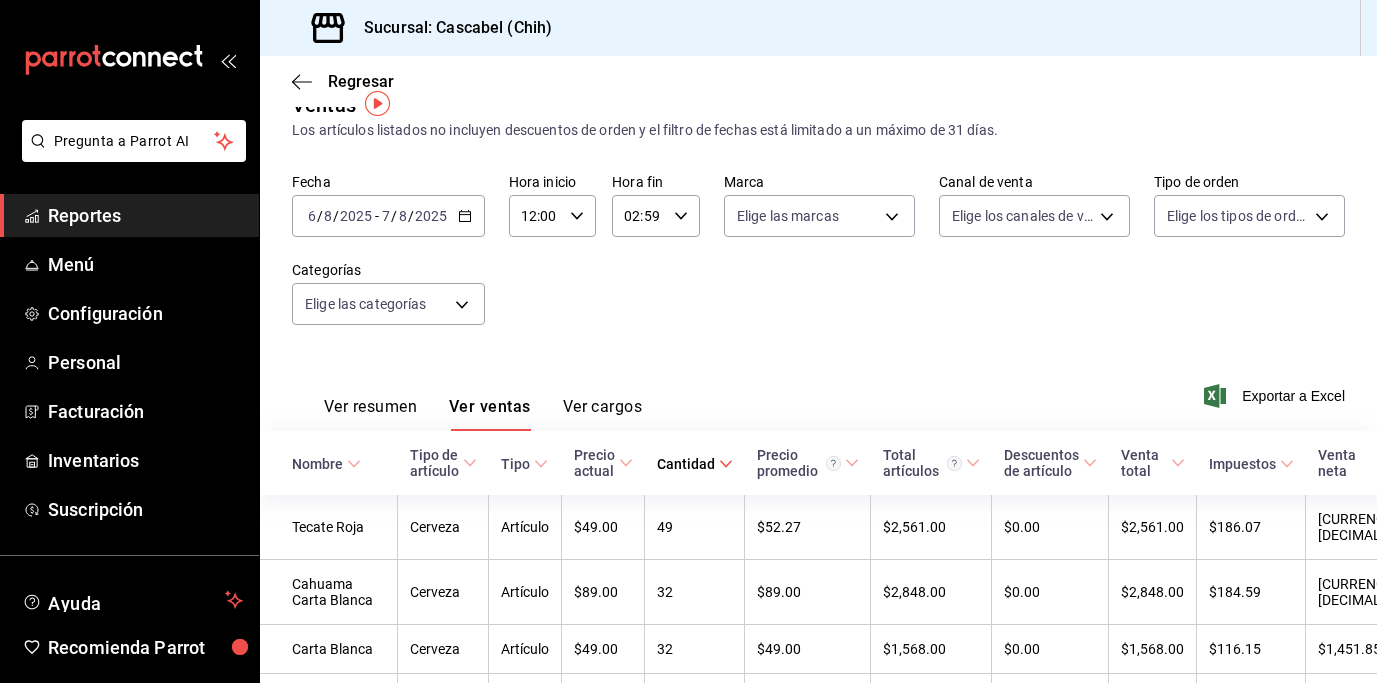 scroll, scrollTop: 34, scrollLeft: 0, axis: vertical 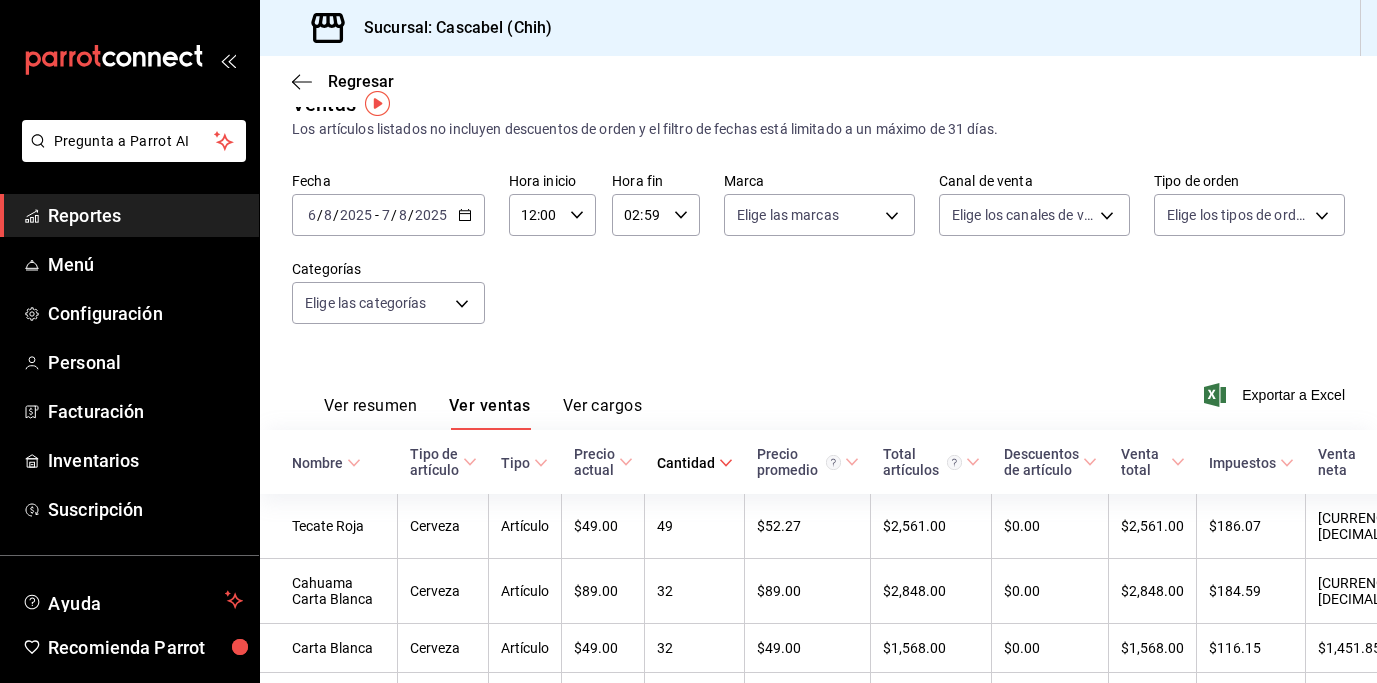 click 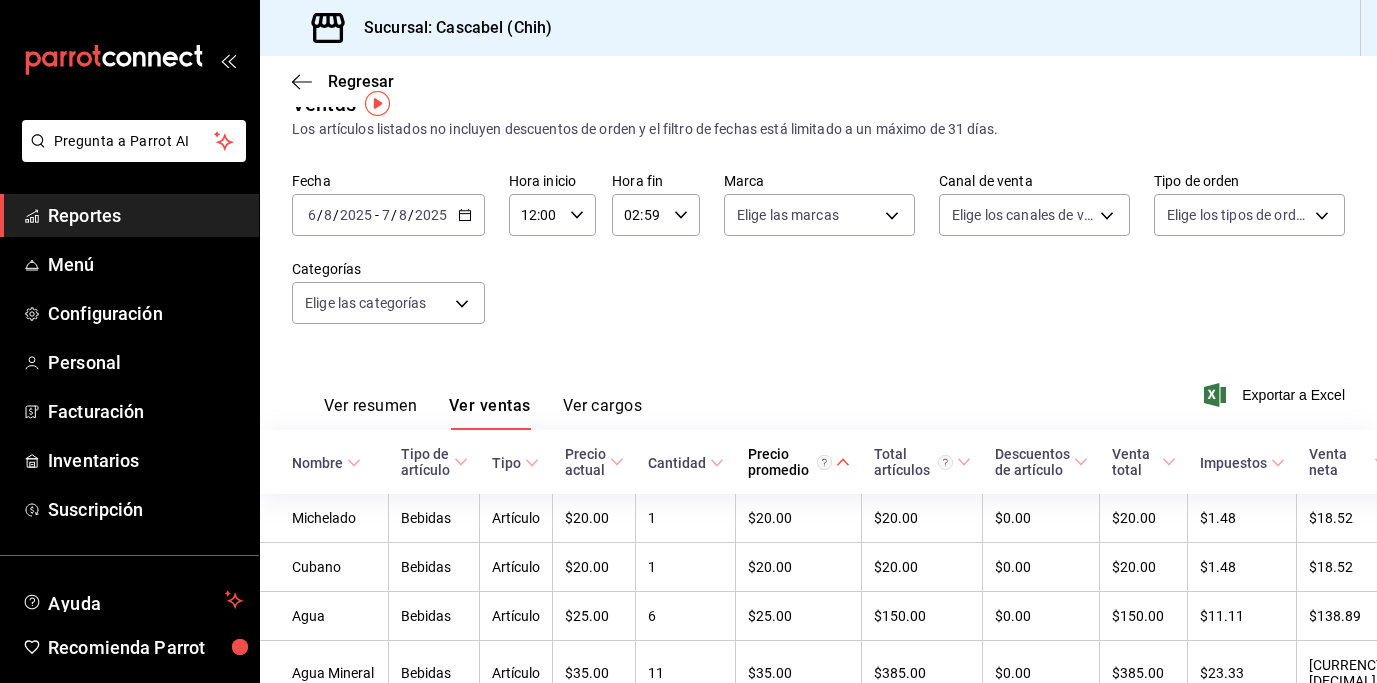 click 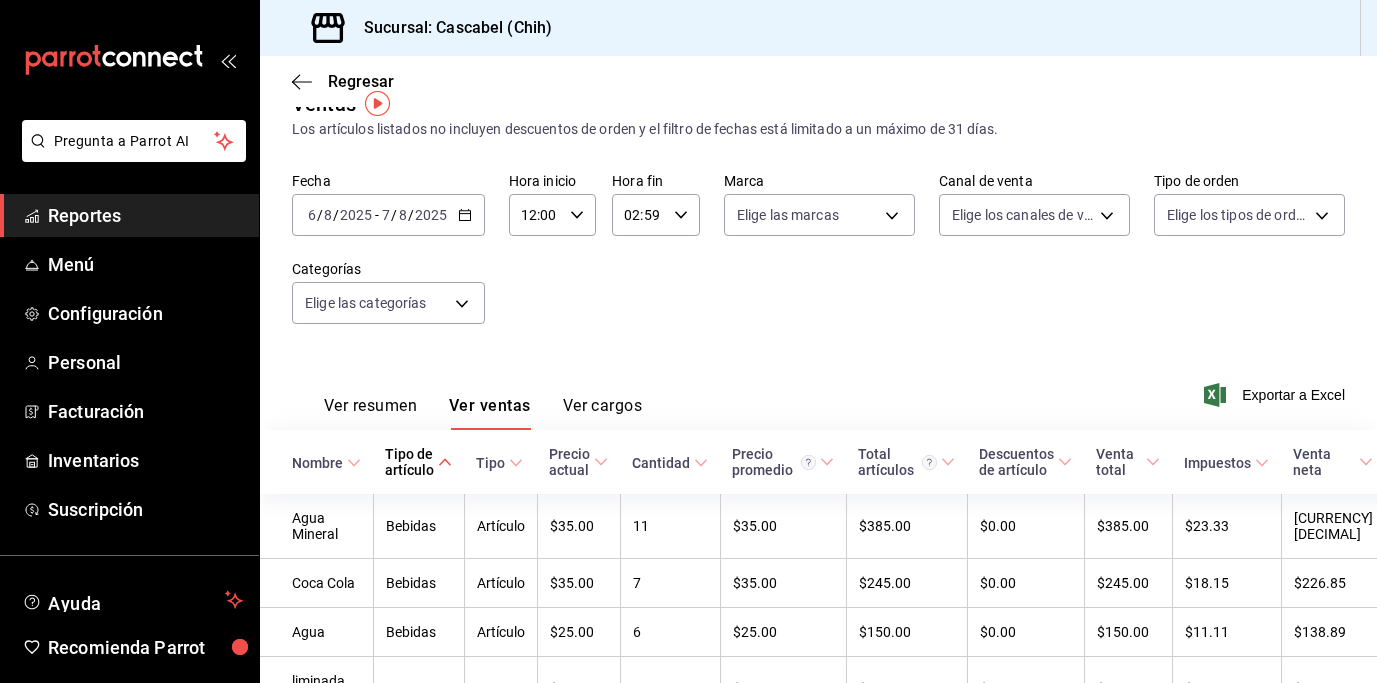 click 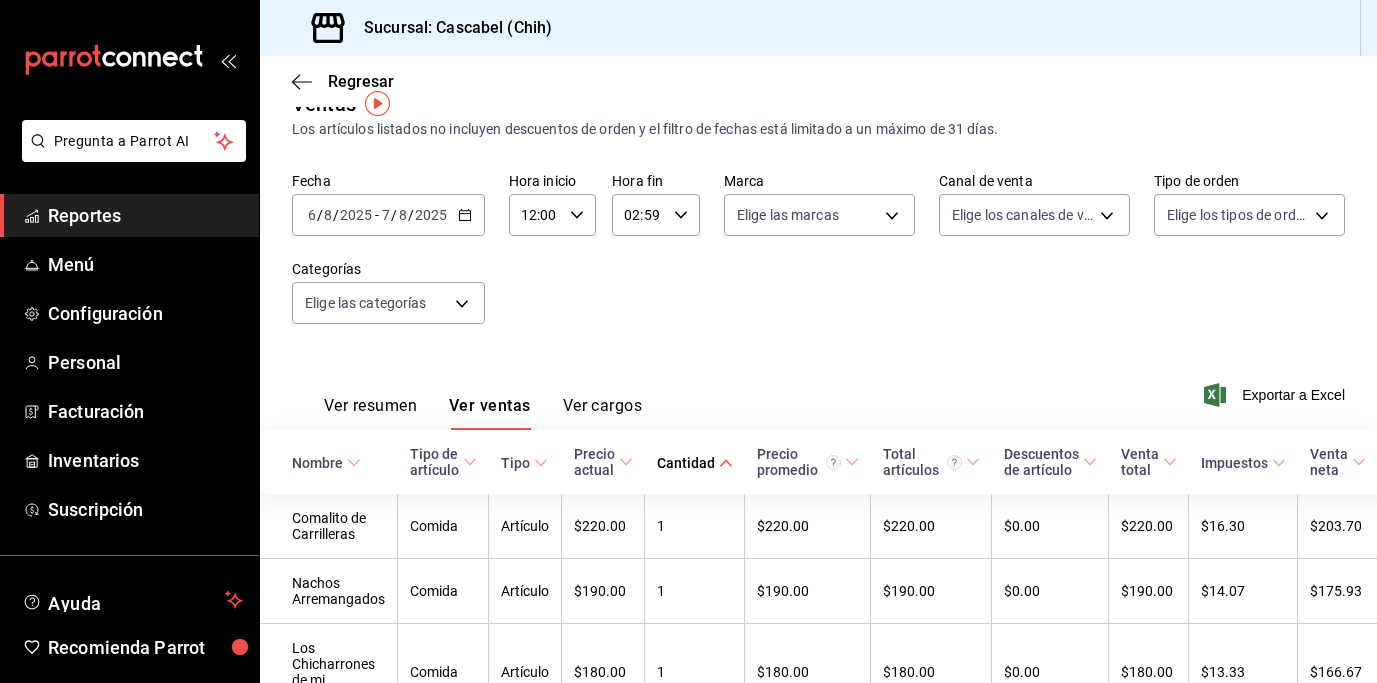 click 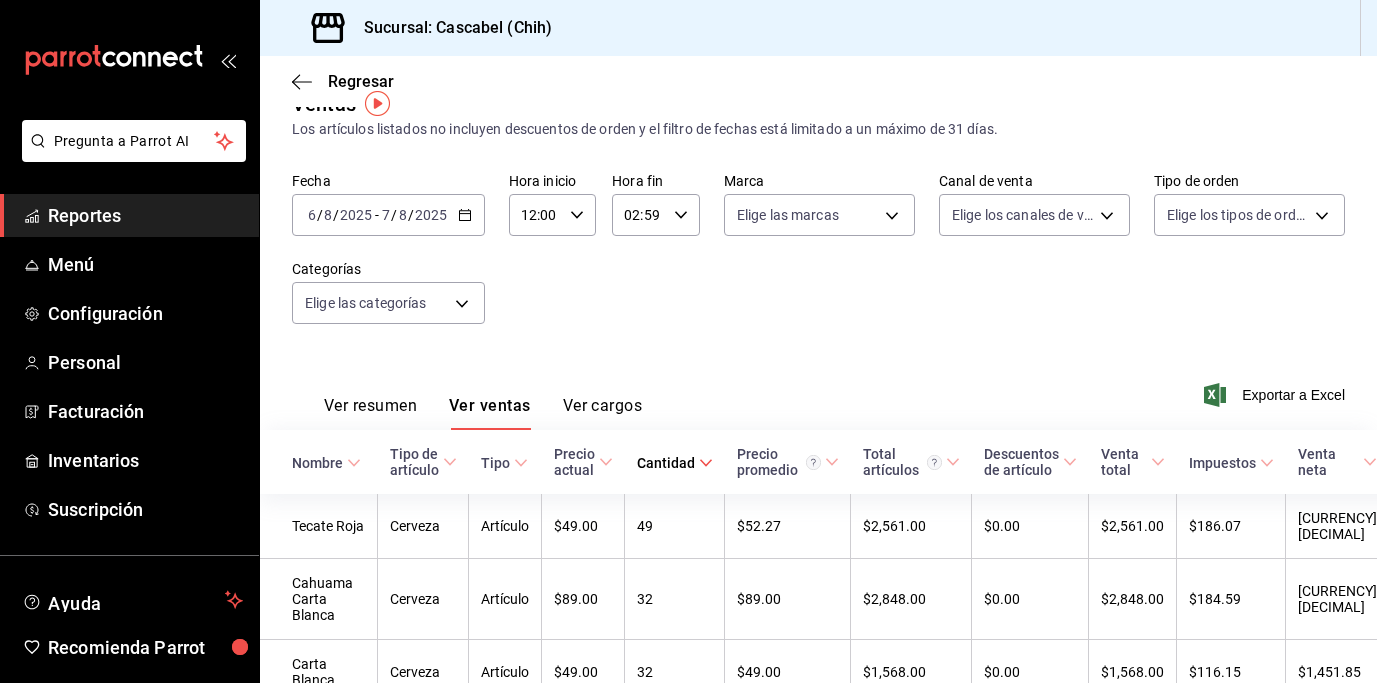 click 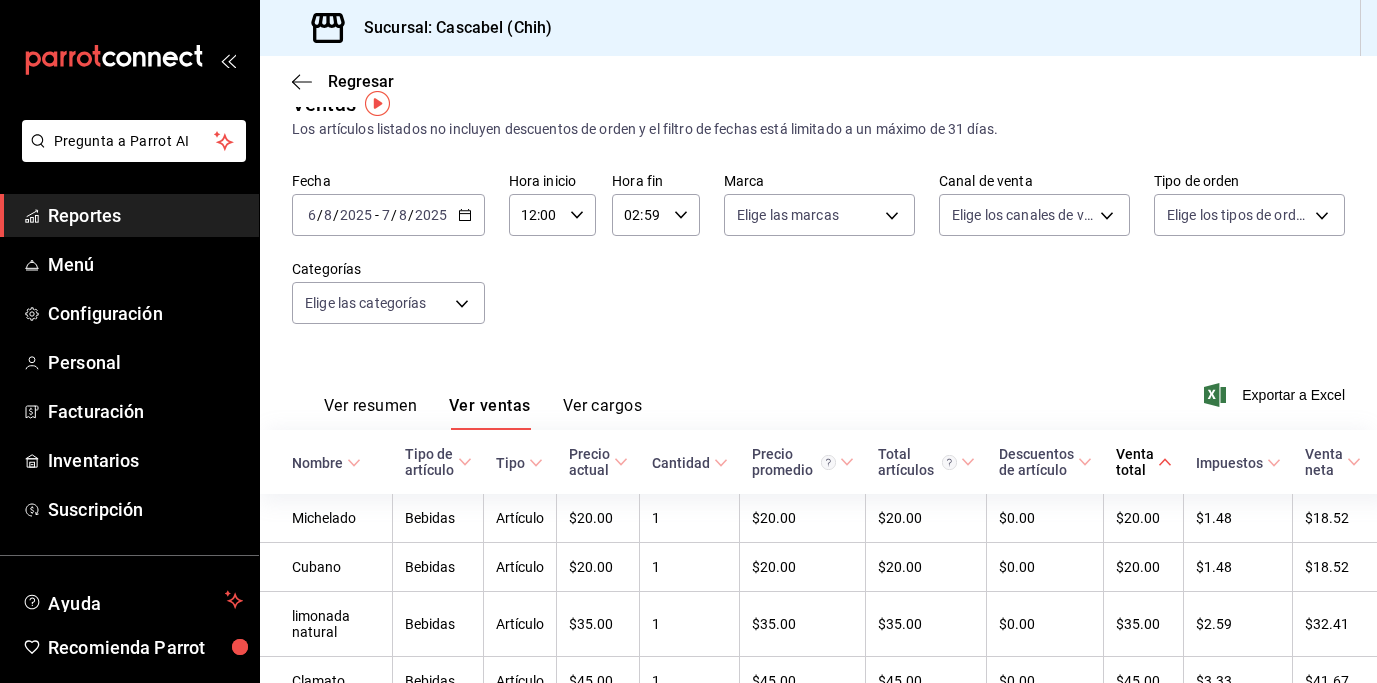 click on "Venta total" at bounding box center (1144, 462) 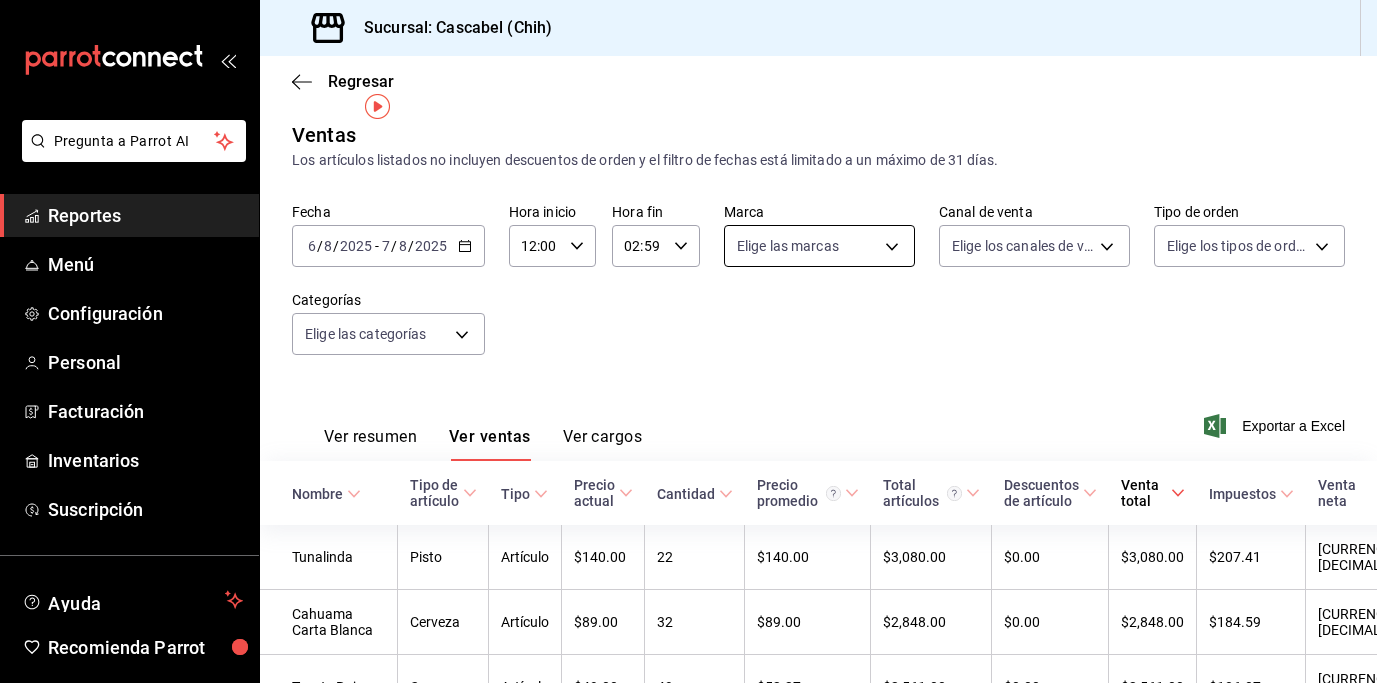 scroll, scrollTop: 0, scrollLeft: 0, axis: both 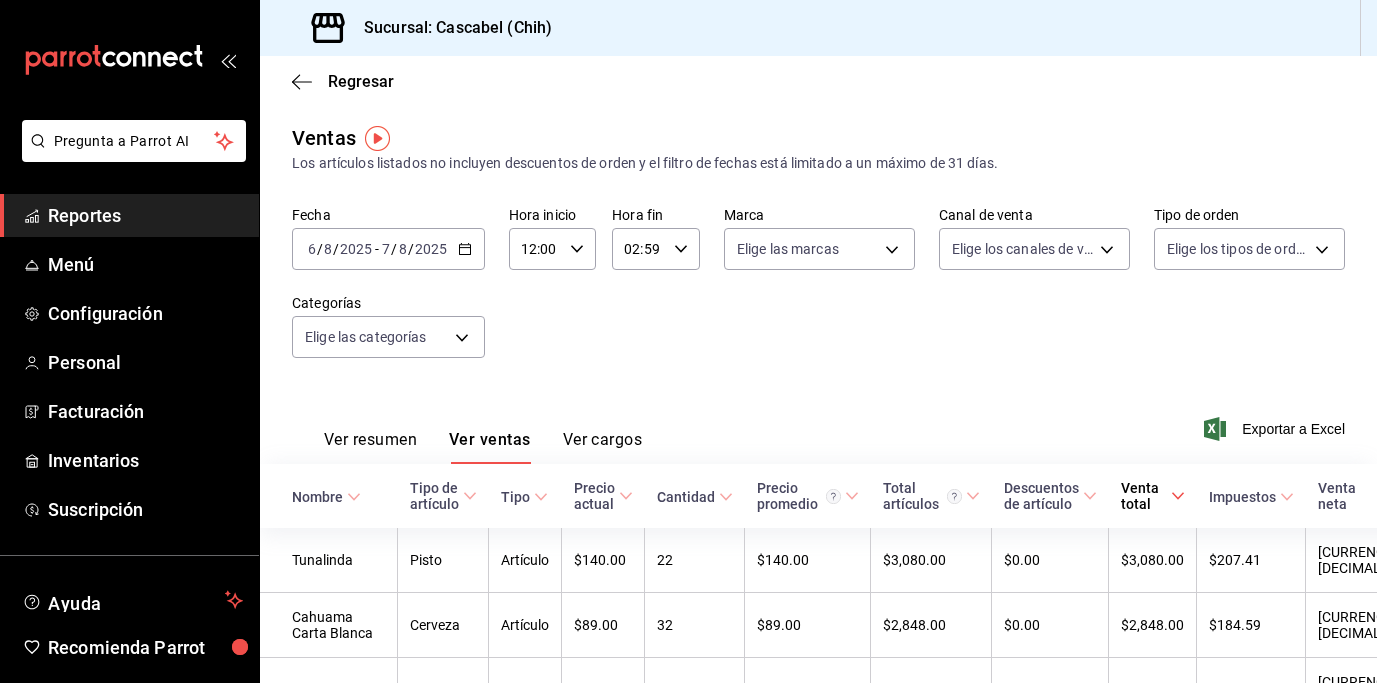 click on "Ver resumen" at bounding box center [370, 447] 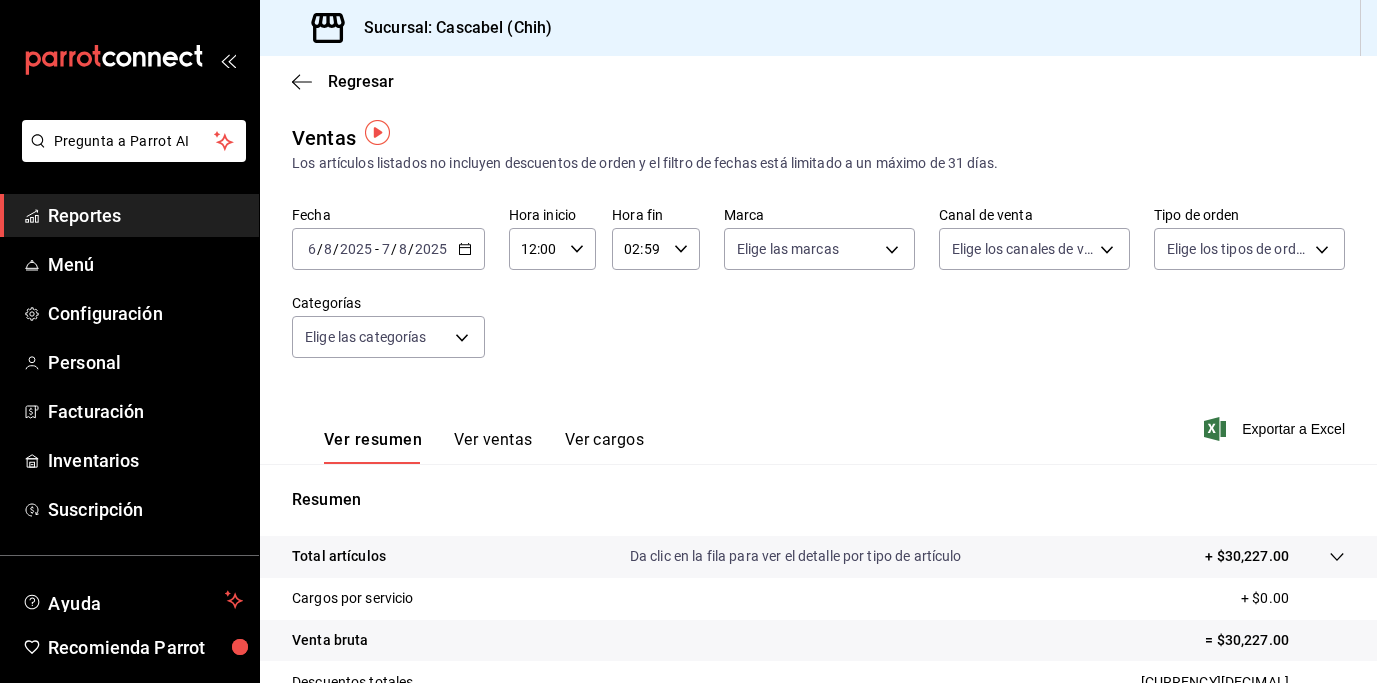 scroll, scrollTop: 139, scrollLeft: 0, axis: vertical 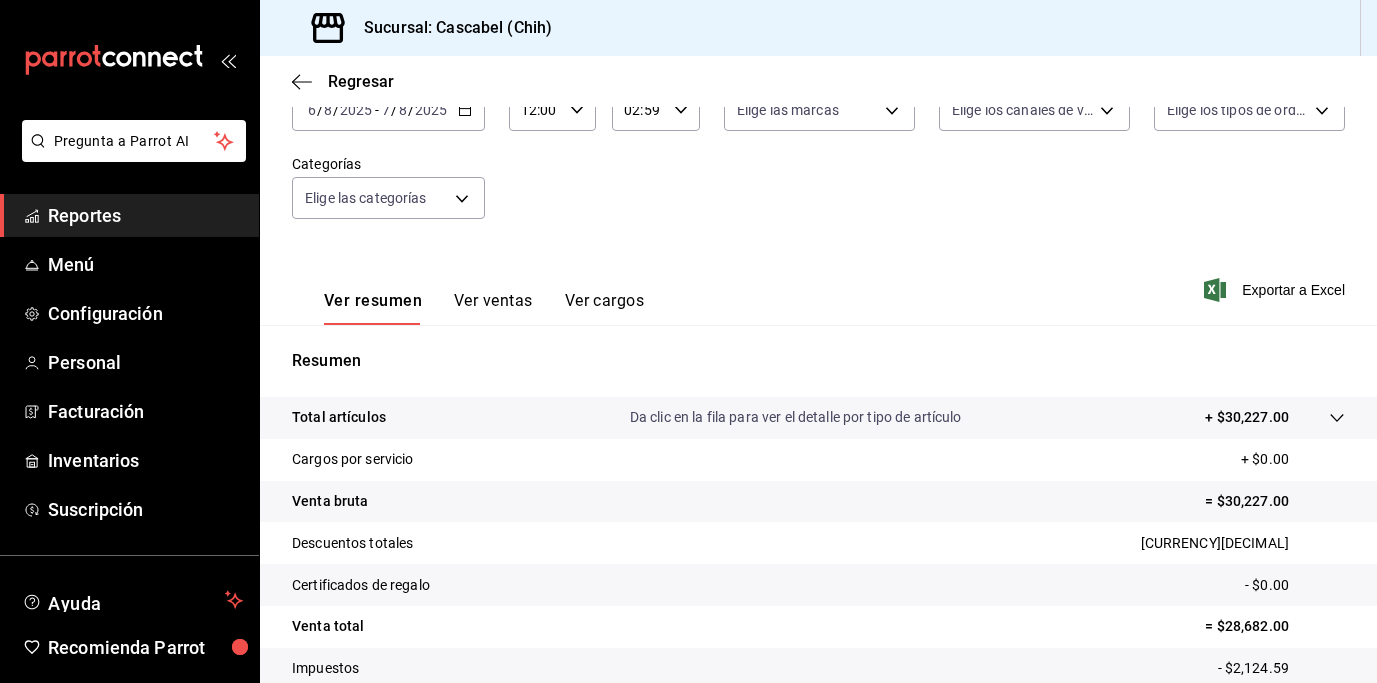 click at bounding box center (1317, 417) 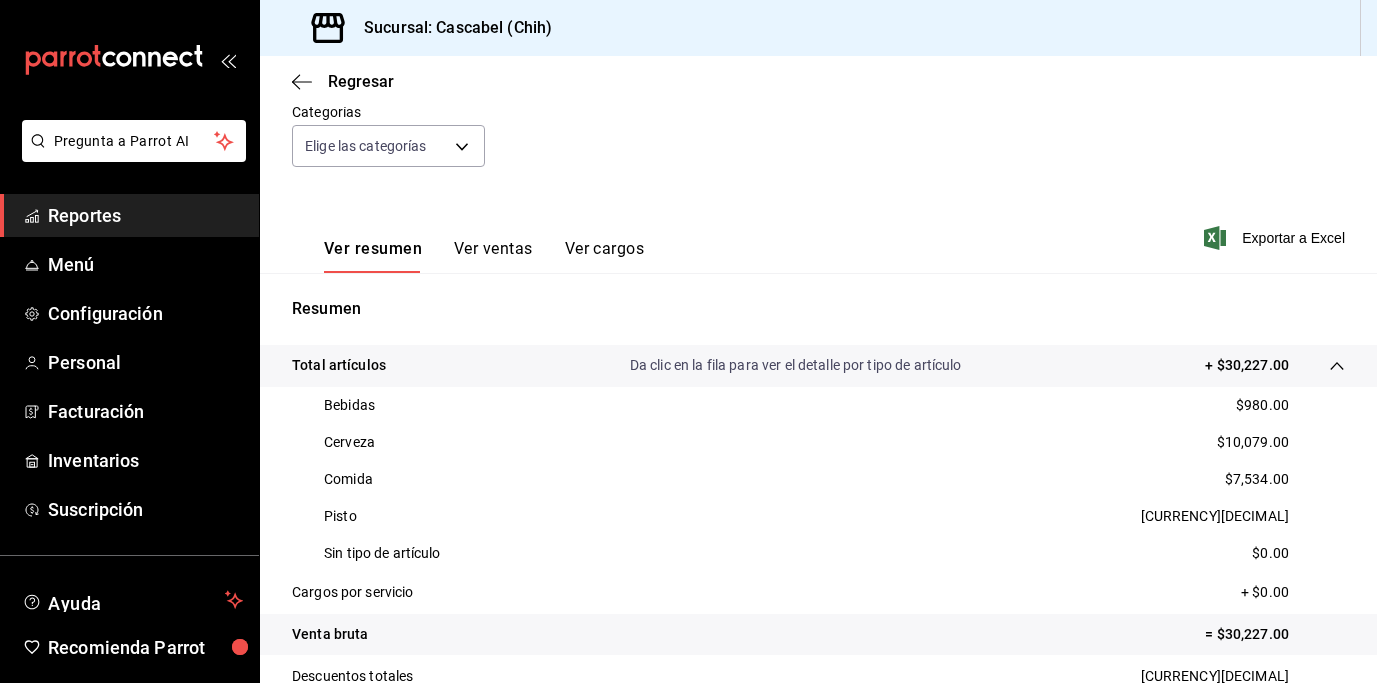 scroll, scrollTop: 89, scrollLeft: 0, axis: vertical 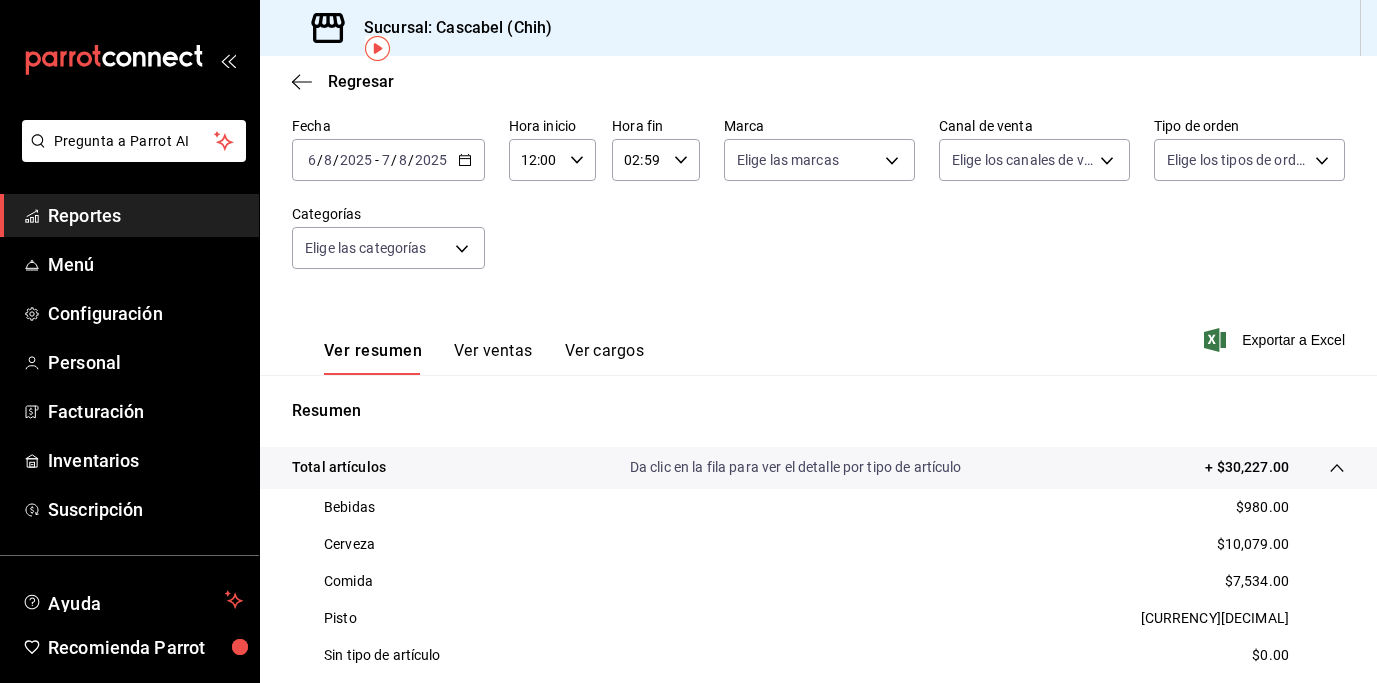 click on "Ver ventas" at bounding box center (493, 358) 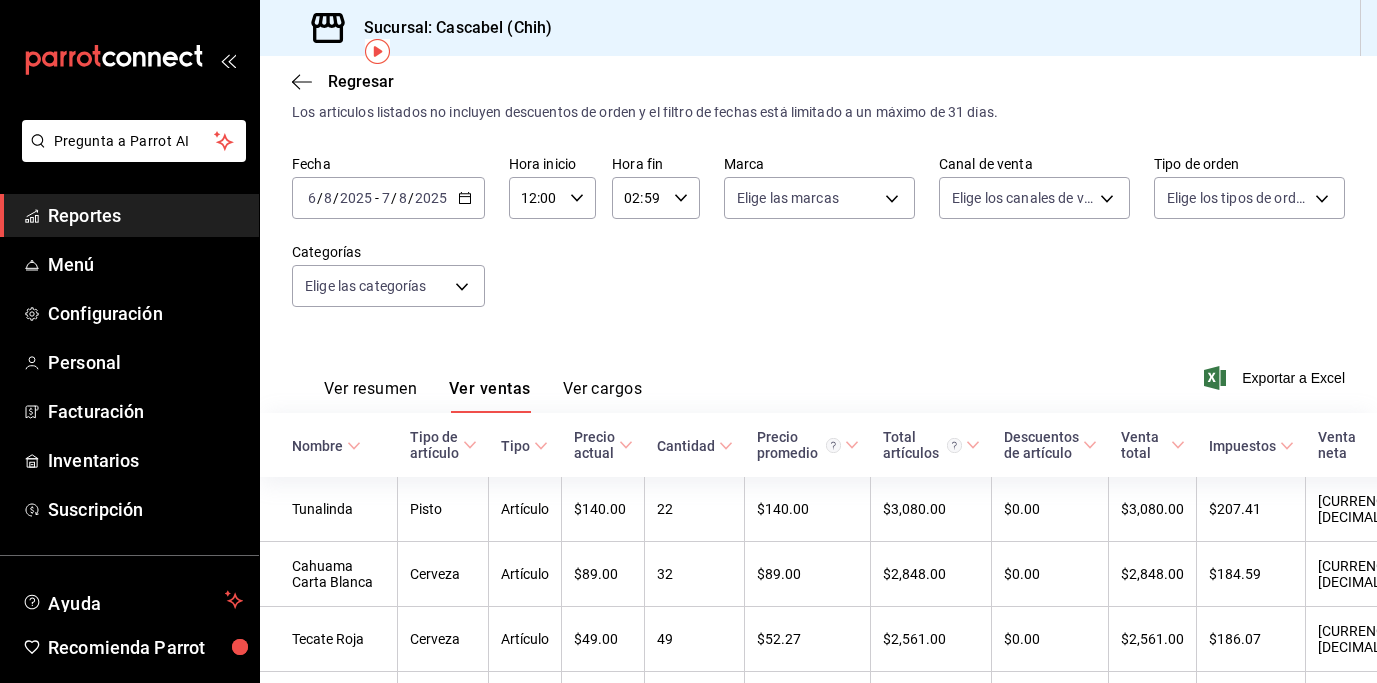 scroll, scrollTop: 0, scrollLeft: 0, axis: both 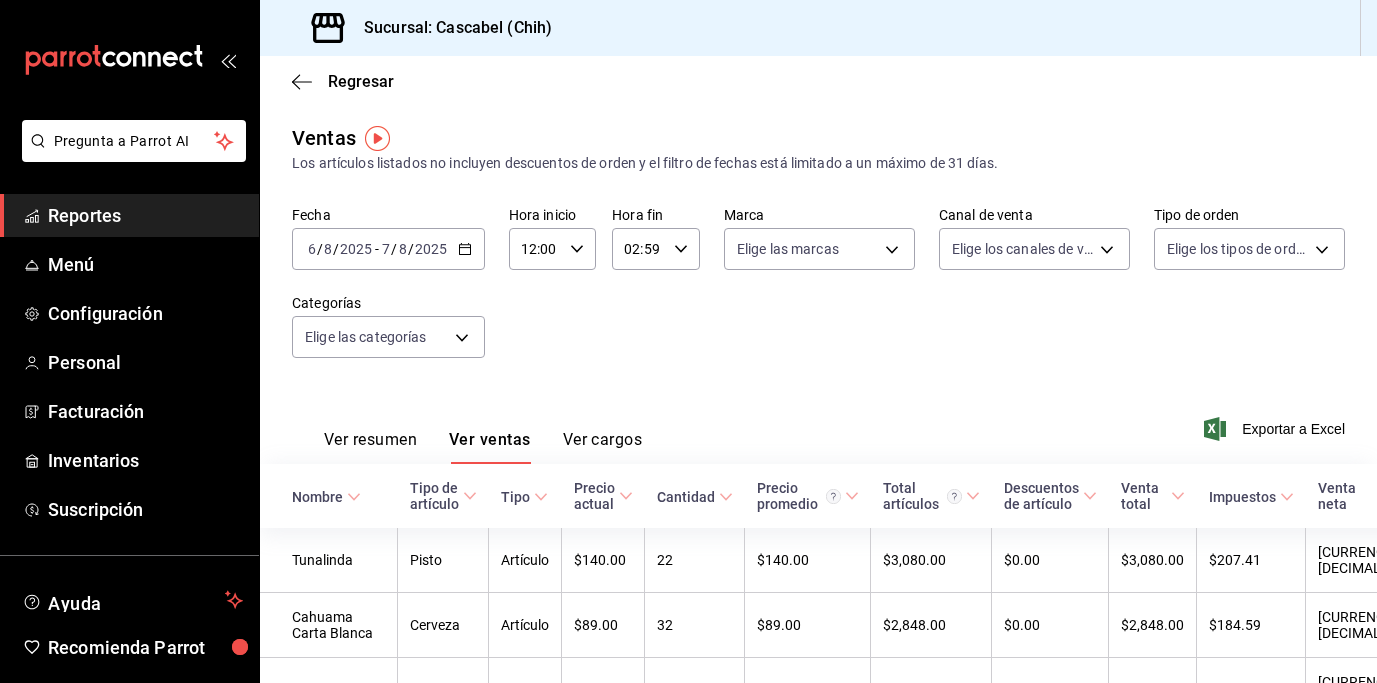 click on "Ver resumen" at bounding box center (370, 447) 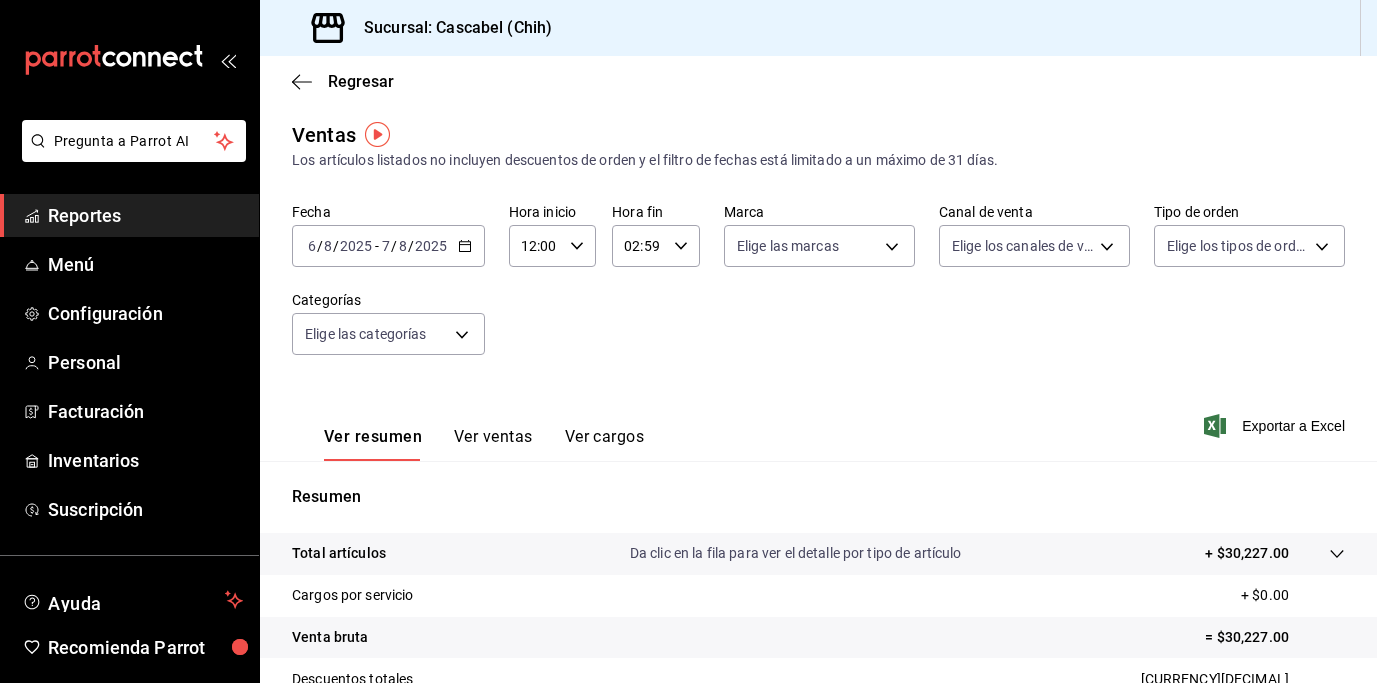 scroll, scrollTop: 4, scrollLeft: 0, axis: vertical 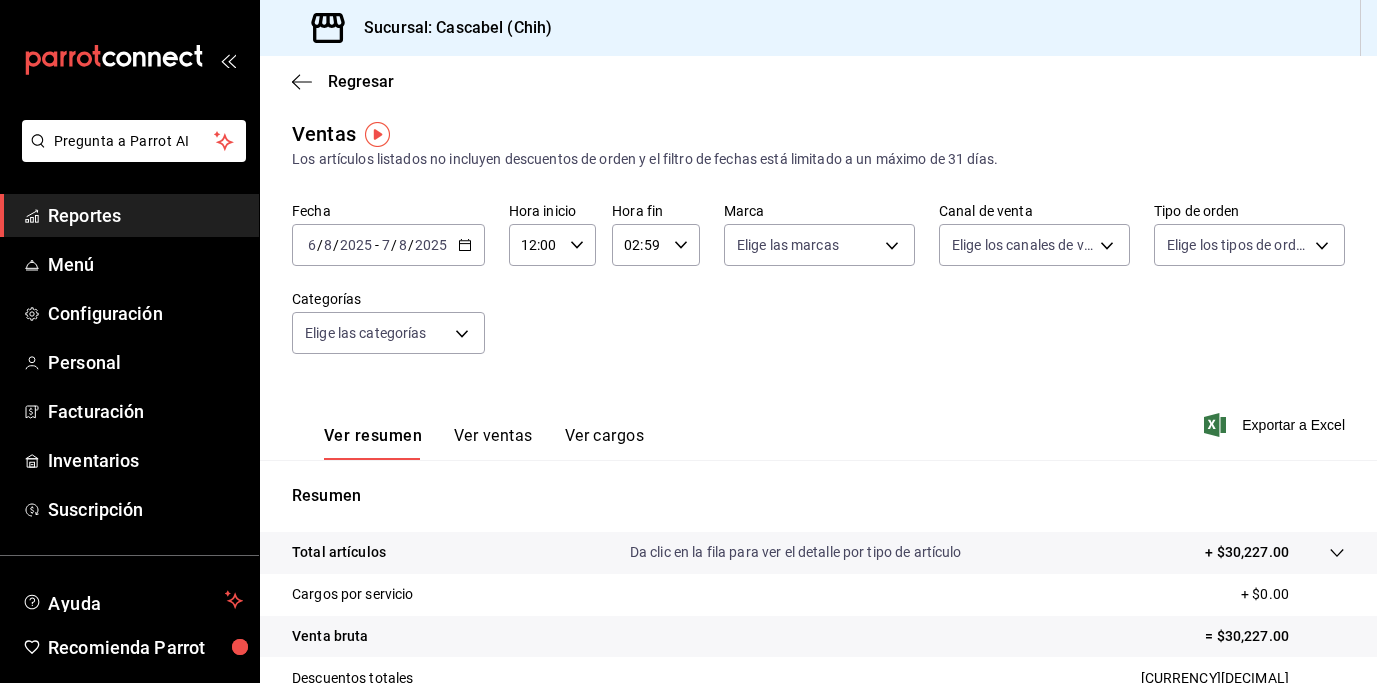 click on "Total artículos Da clic en la fila para ver el detalle por tipo de artículo + [NUMBER]" at bounding box center (818, 553) 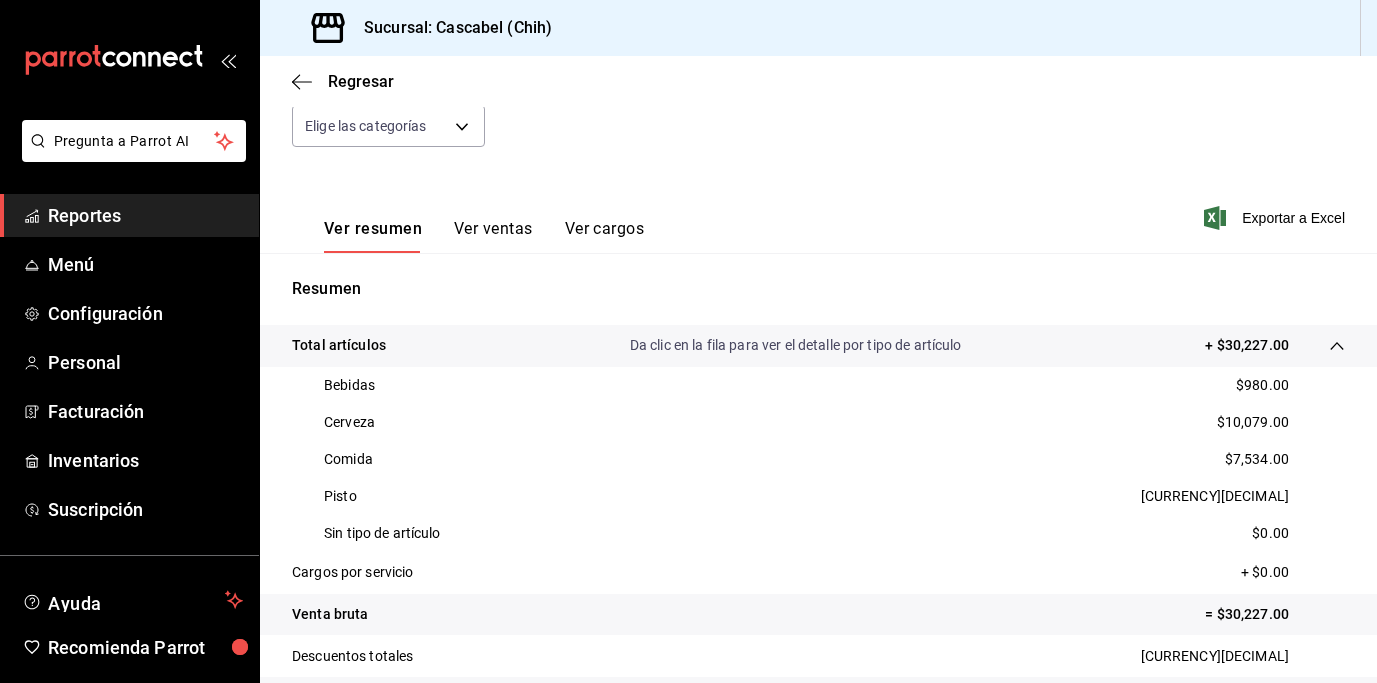 scroll, scrollTop: 212, scrollLeft: 0, axis: vertical 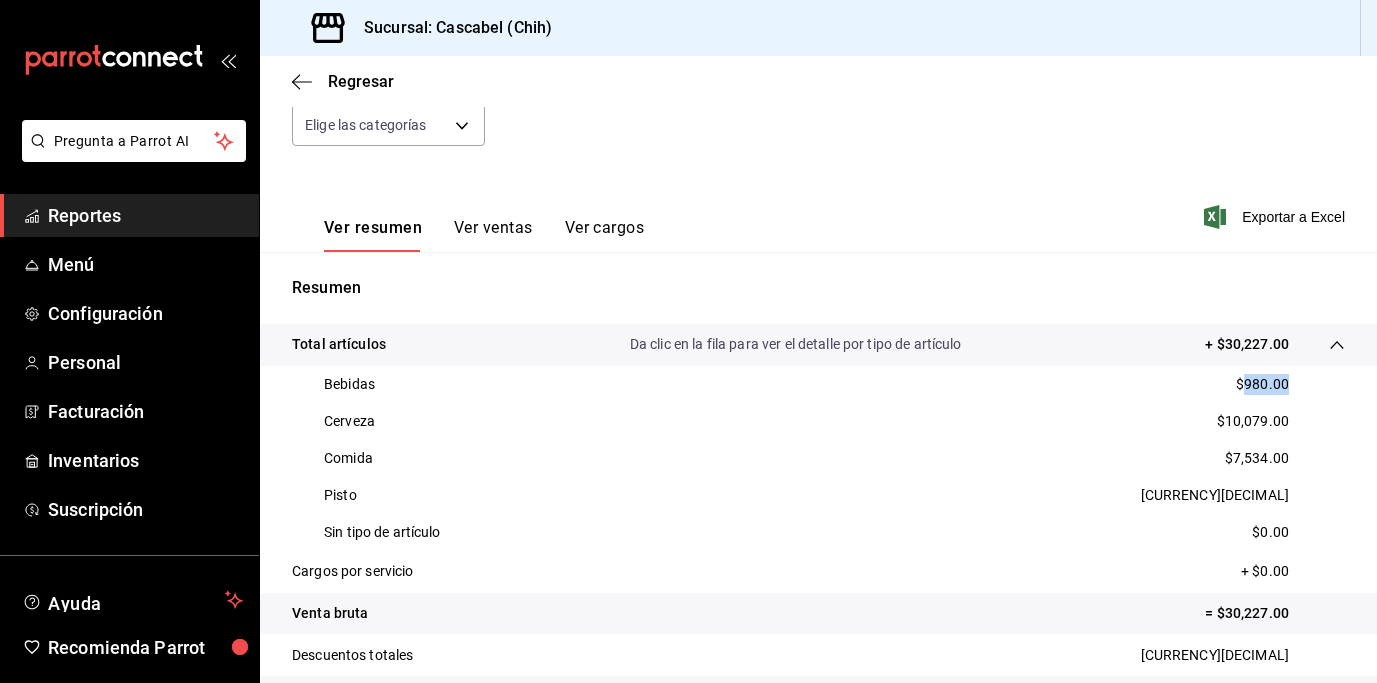drag, startPoint x: 1282, startPoint y: 385, endPoint x: 1232, endPoint y: 382, distance: 50.08992 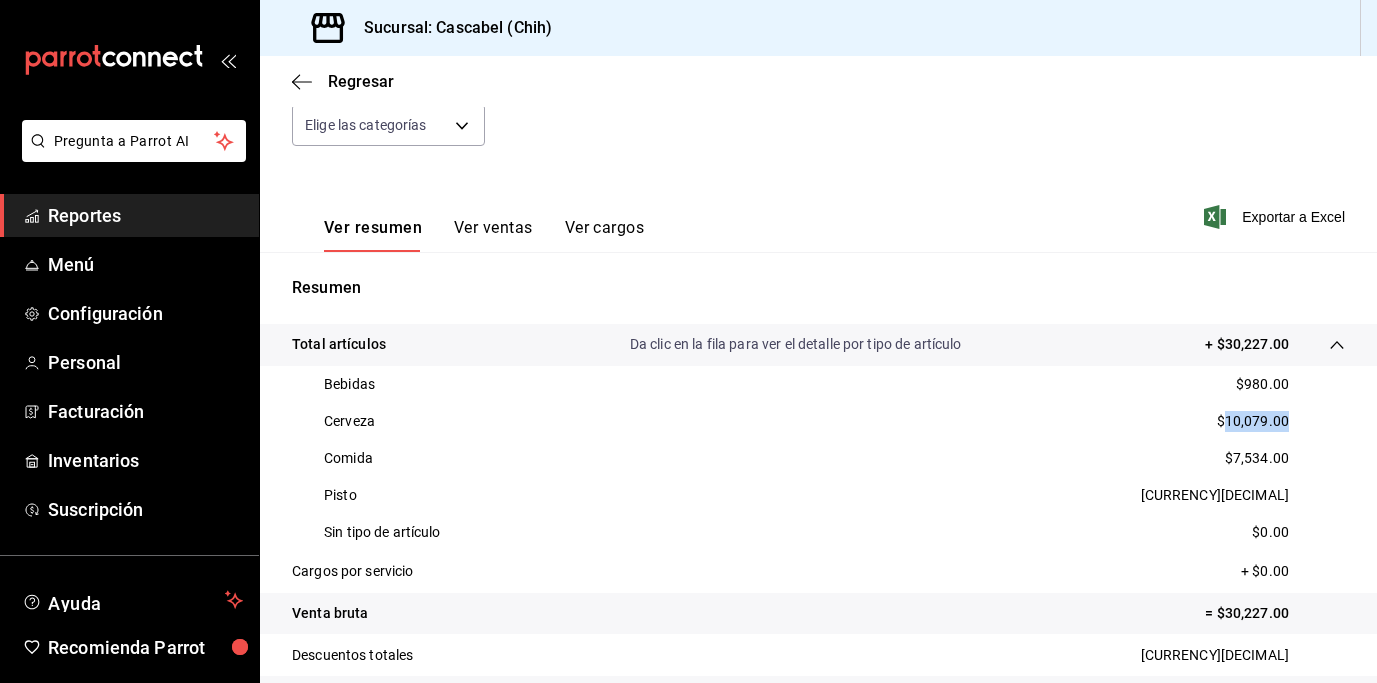 drag, startPoint x: 1251, startPoint y: 419, endPoint x: 1213, endPoint y: 423, distance: 38.209946 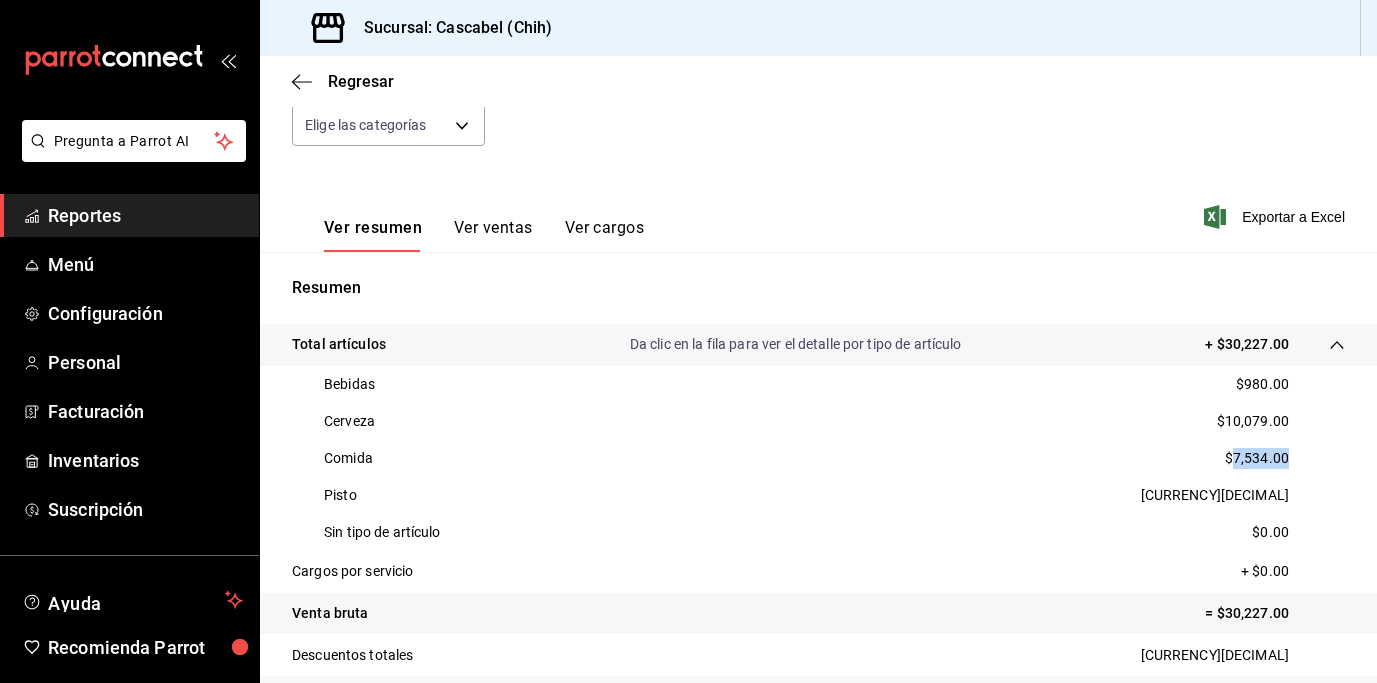 drag, startPoint x: 1281, startPoint y: 459, endPoint x: 1222, endPoint y: 462, distance: 59.07622 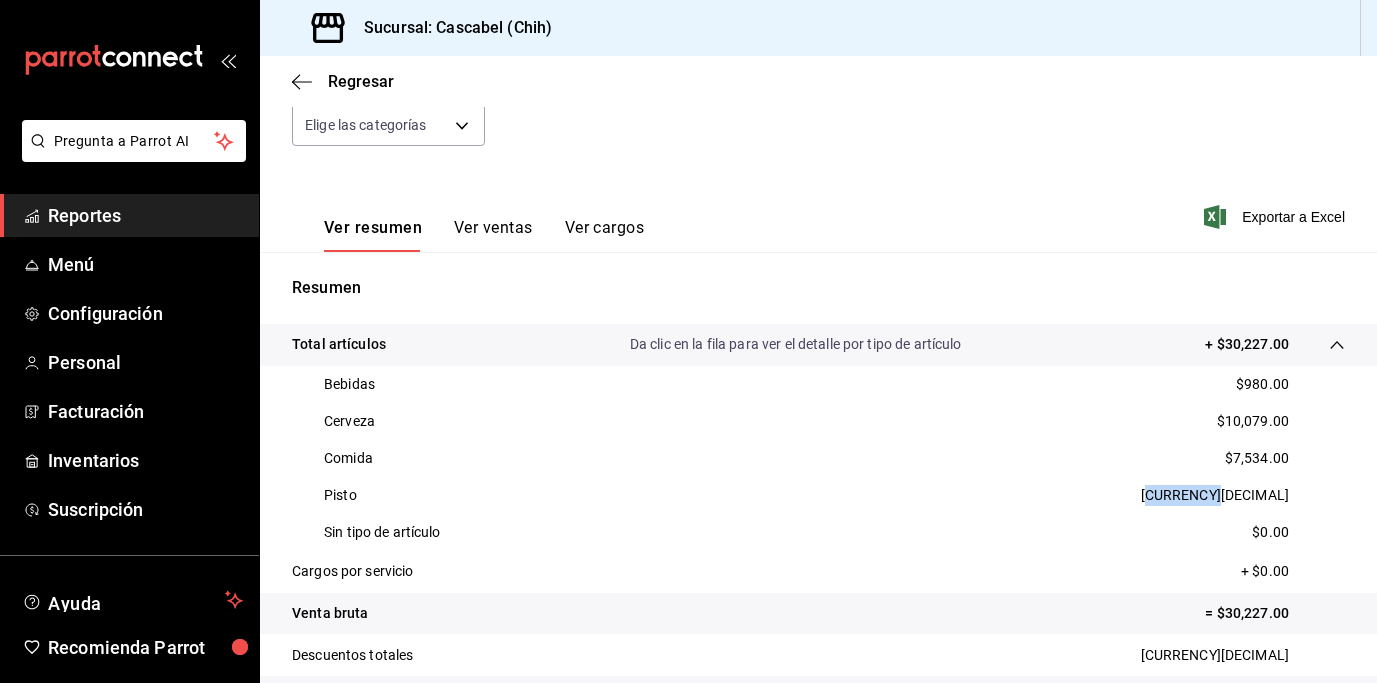 drag, startPoint x: 1273, startPoint y: 493, endPoint x: 1214, endPoint y: 496, distance: 59.07622 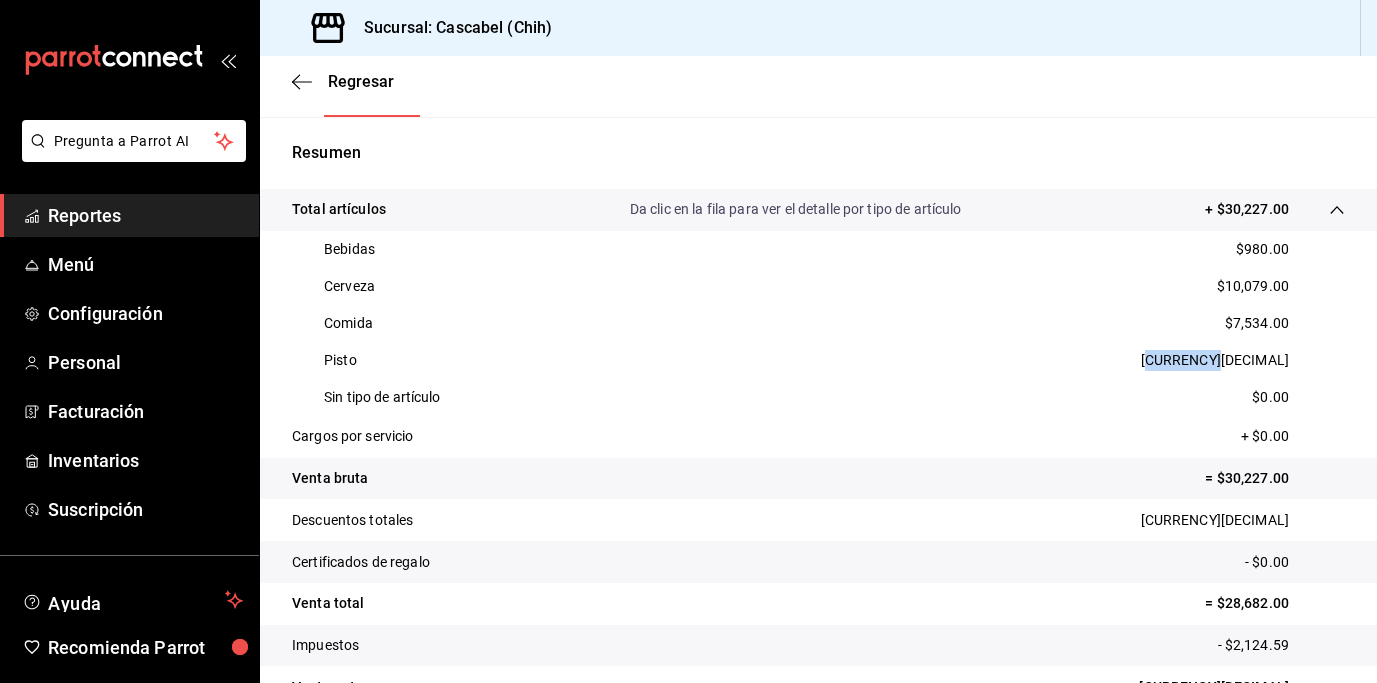 scroll, scrollTop: 348, scrollLeft: 0, axis: vertical 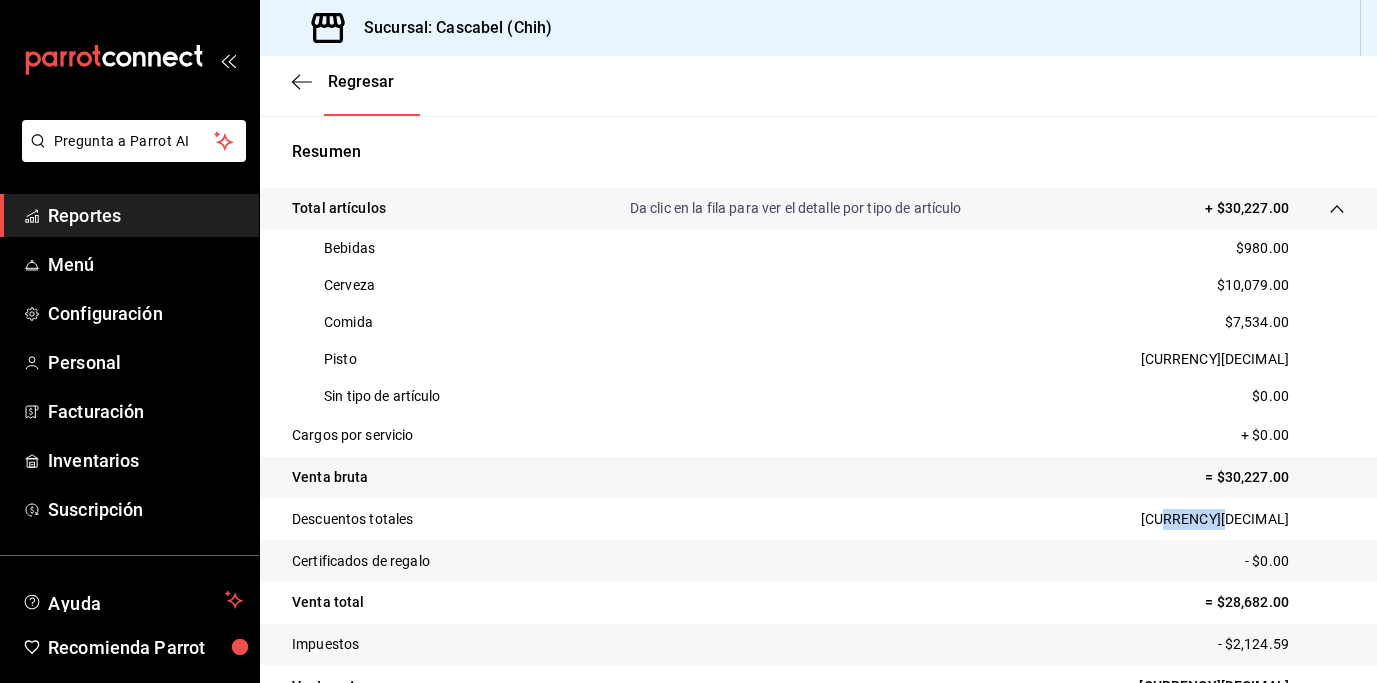 drag, startPoint x: 1273, startPoint y: 518, endPoint x: 1220, endPoint y: 522, distance: 53.15073 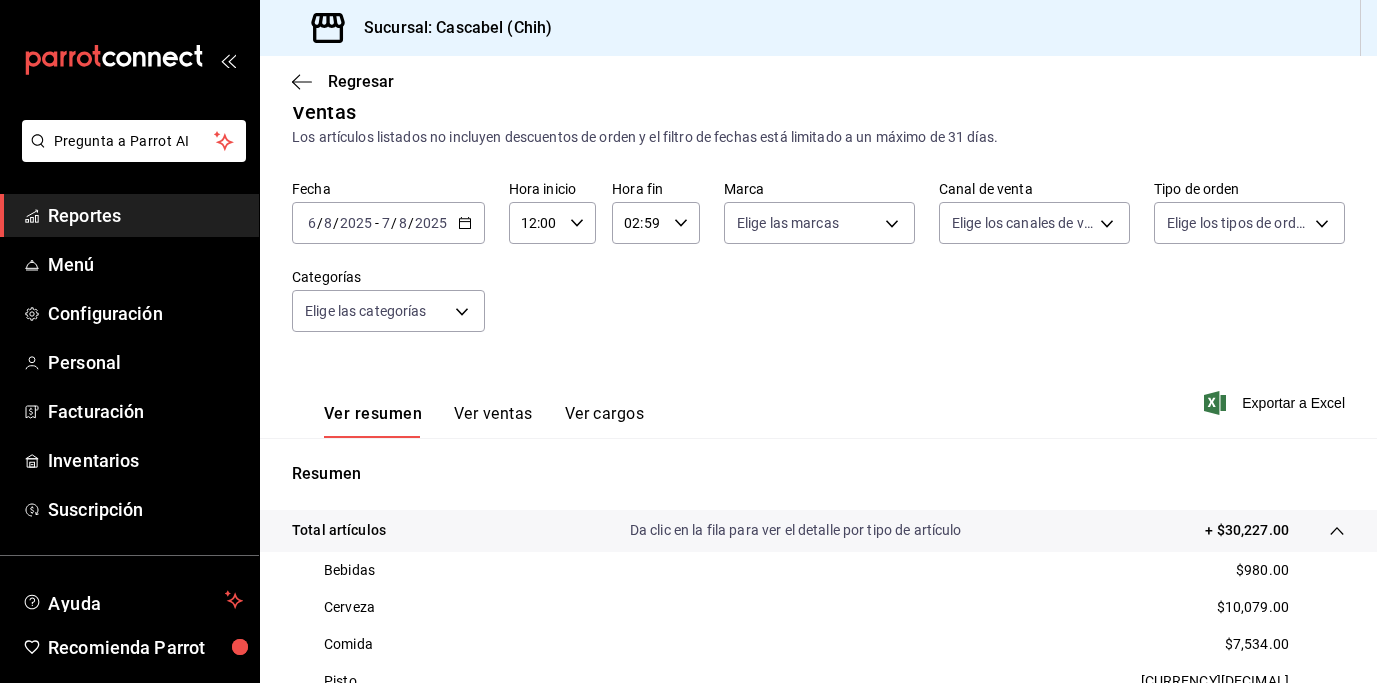 scroll, scrollTop: 0, scrollLeft: 0, axis: both 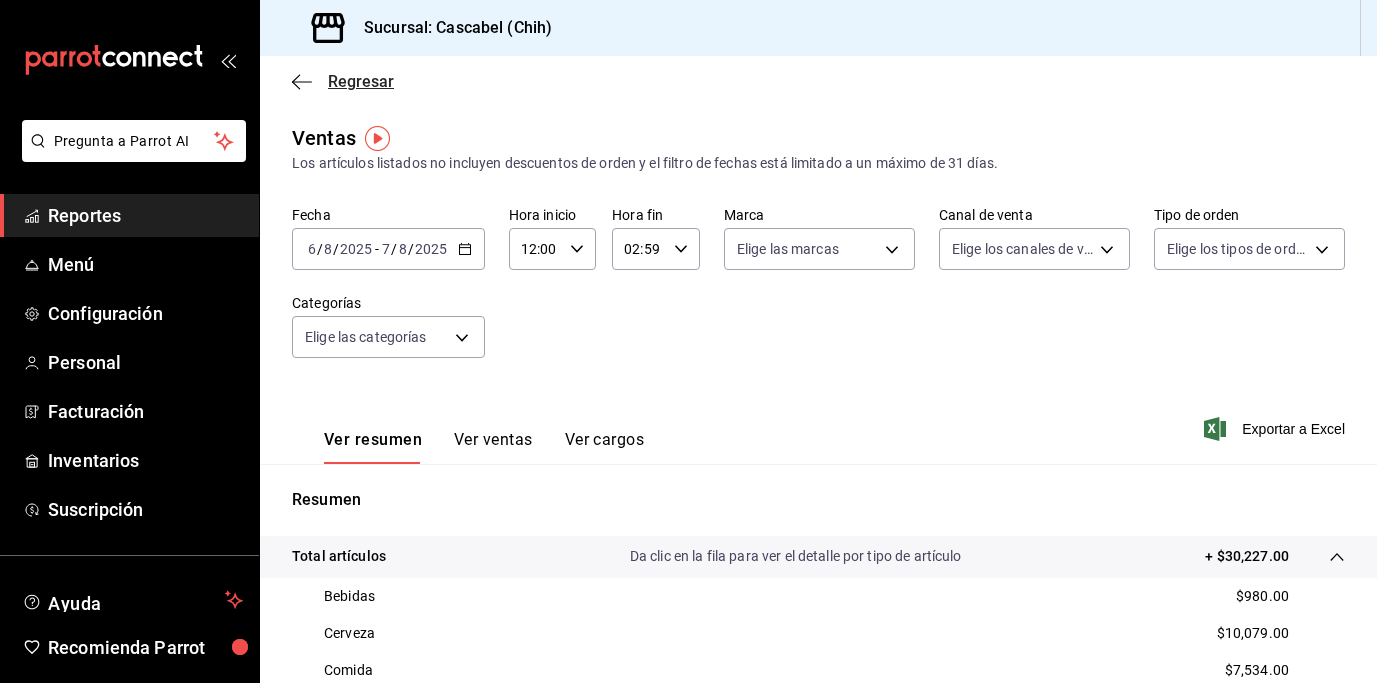 click on "Regresar" at bounding box center [361, 81] 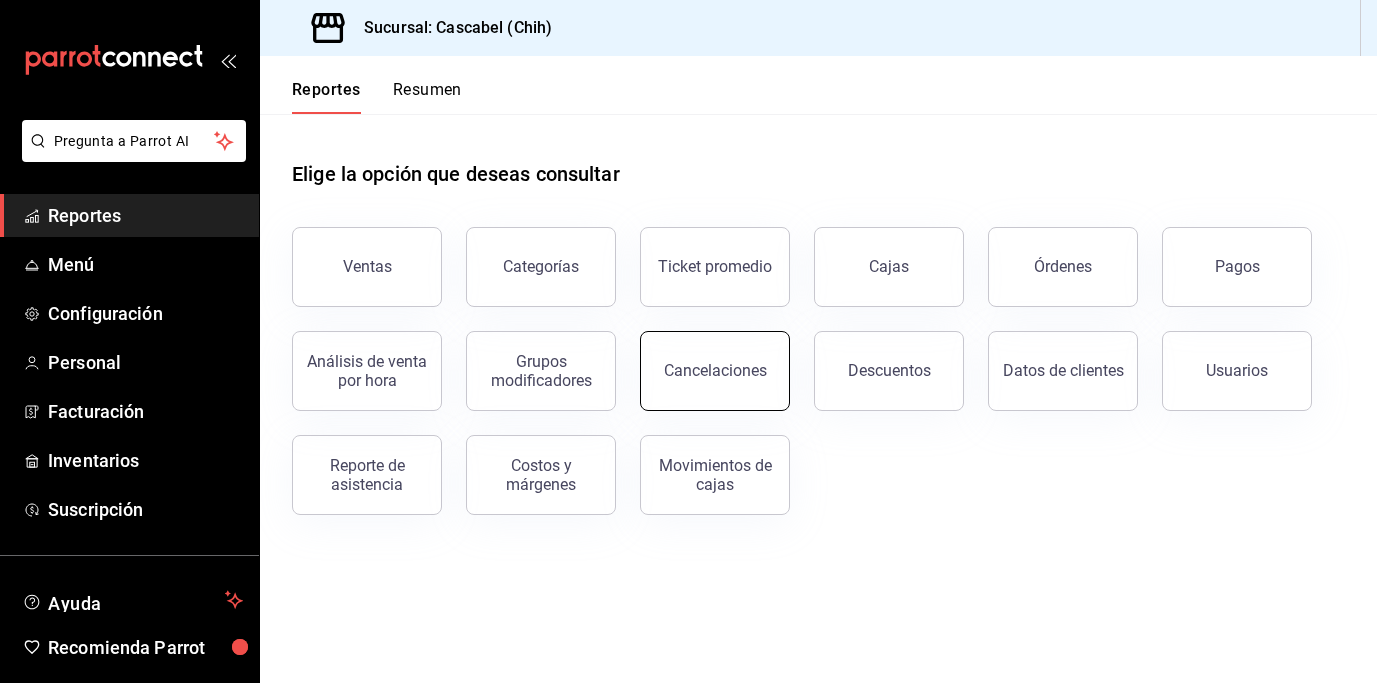 click on "Cancelaciones" at bounding box center [715, 371] 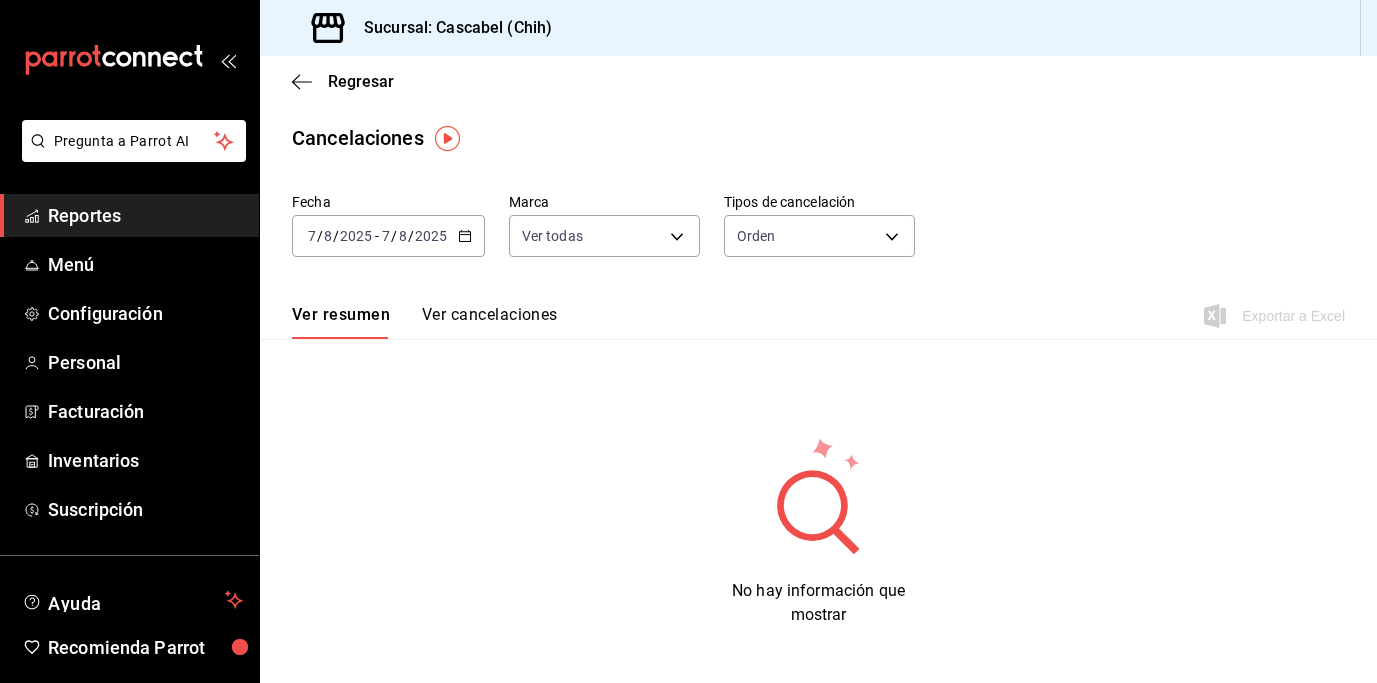 click 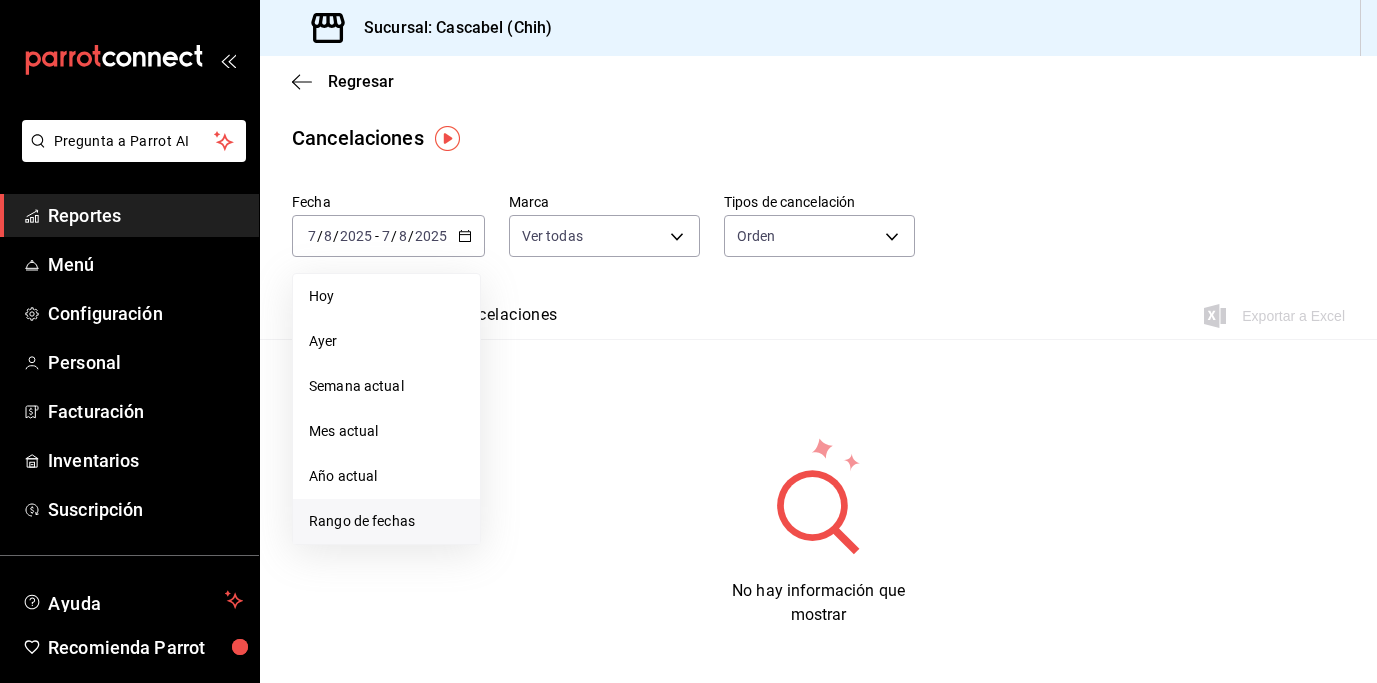 click on "Rango de fechas" at bounding box center [386, 521] 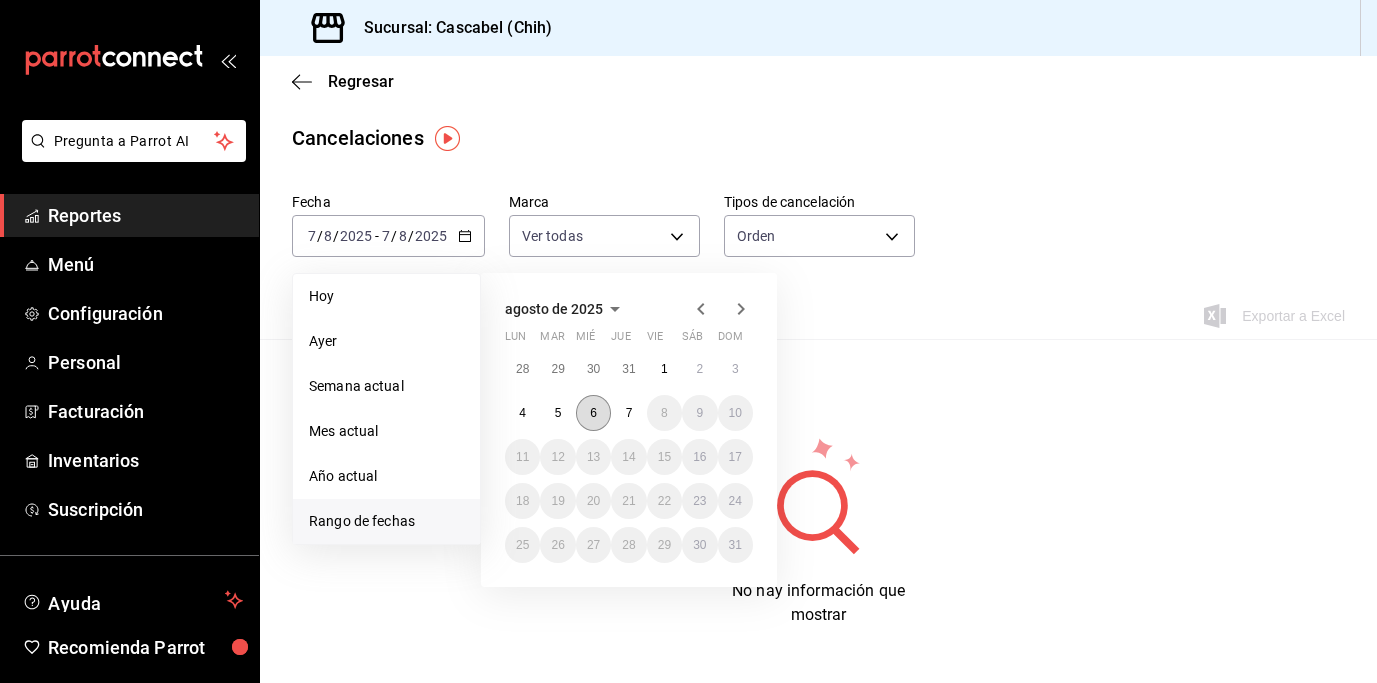 click on "6" at bounding box center (593, 413) 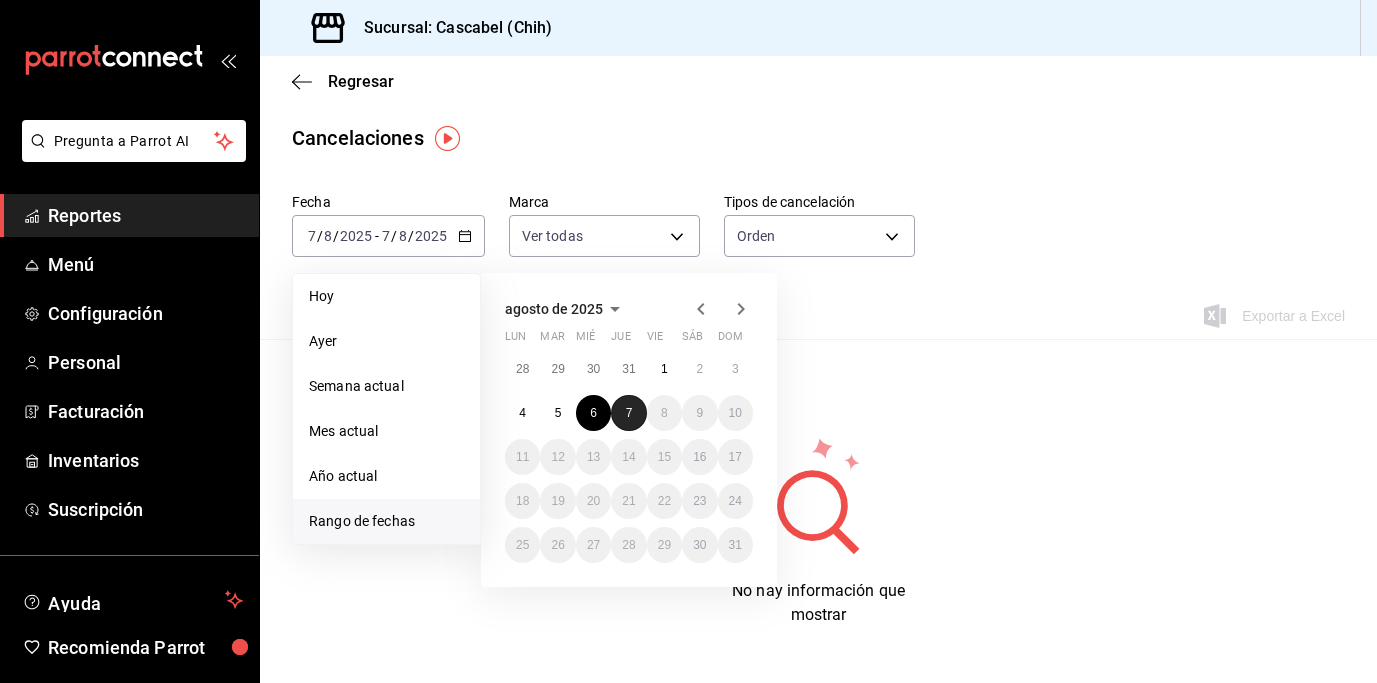 click on "7" at bounding box center (629, 413) 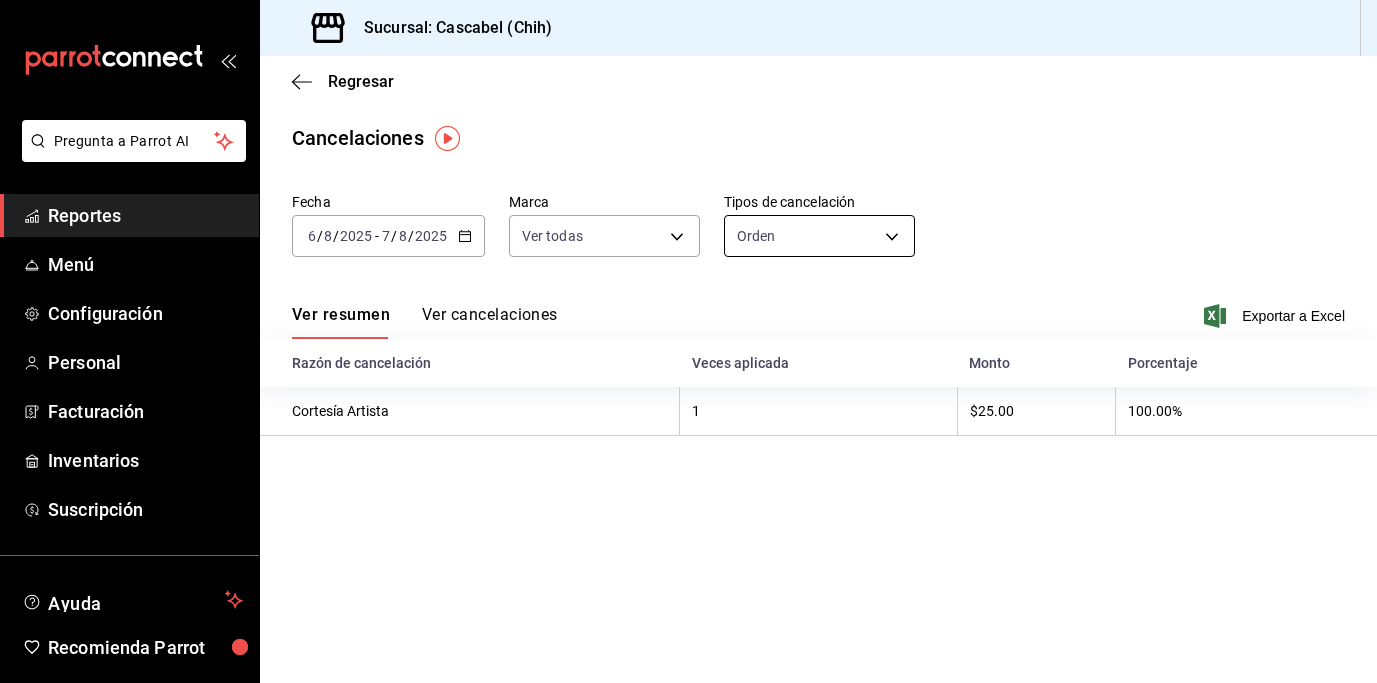 click on "Pregunta a Parrot AI Reportes   Menú   Configuración   Personal   Facturación   Inventarios   Suscripción   Ayuda Recomienda Parrot   [FIRST] [LAST]   Sugerir nueva función   Sucursal: Cascabel ([STATE]) Regresar Cancelaciones Fecha [DATE] [DATE] - [DATE] Marca Ver todas [object Object] Tipos de cancelación Orden ORDER Ver resumen Ver cancelaciones Exportar a Excel Razón de cancelación Veces aplicada Monto Porcentaje Cortesía Artista 1 $25.00 100.00% GANA 1 MES GRATIS EN TU SUSCRIPCIÓN AQUÍ ¿Recuerdas cómo empezó tu restaurante?
Hoy puedes ayudar a un colega a tener el mismo cambio que tú viviste.
Recomienda Parrot directamente desde tu Portal Administrador.
Es fácil y rápido.
🎁 Por cada restaurante que se una, ganas 1 mes gratis. Ver video tutorial Ir a video Pregunta a Parrot AI Reportes   Menú   Configuración   Personal   Facturación   Inventarios   Suscripción   Ayuda Recomienda Parrot   [FIRST] [LAST]   Sugerir nueva función   Visitar centro de ayuda" at bounding box center (688, 341) 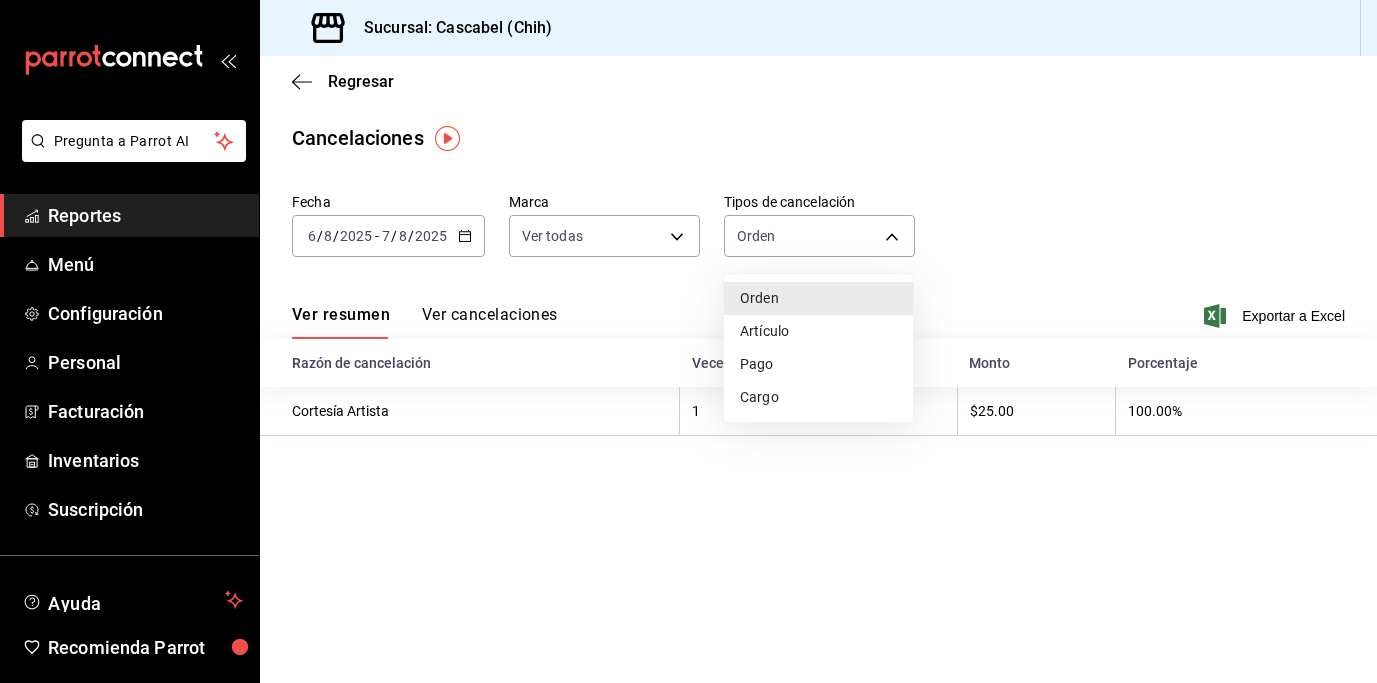click on "Pago" at bounding box center [818, 364] 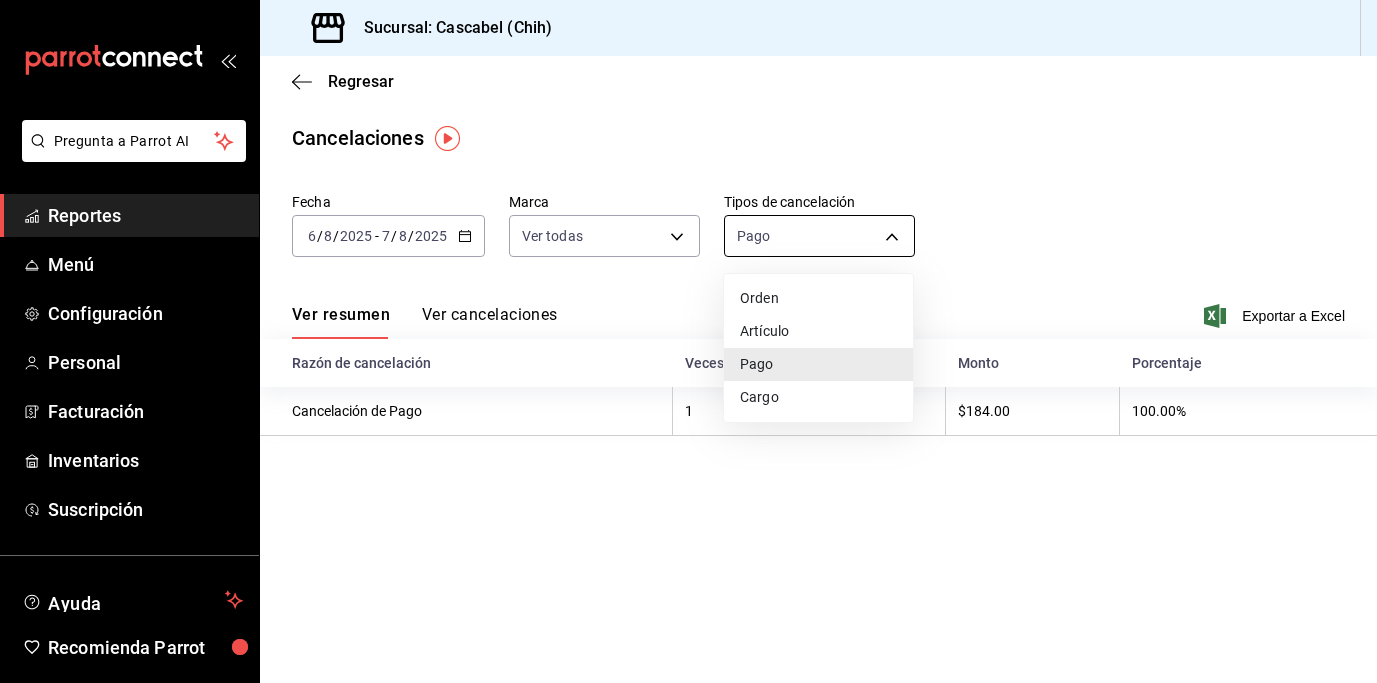 click on "Pregunta a Parrot AI Reportes   Menú   Configuración   Personal   Facturación   Inventarios   Suscripción   Ayuda Recomienda Parrot   [FIRST] [LAST]   Sugerir nueva función   Sucursal: Cascabel ([STATE]) Regresar Cancelaciones Fecha [DATE] [DATE] - [DATE] Marca Ver todas [object Object] Tipos de cancelación Pago ORDER_PAYMENT Ver resumen Ver cancelaciones Exportar a Excel Razón de cancelación Veces aplicada Monto Porcentaje Cancelación de Pago 1 $184.00 100.00% GANA 1 MES GRATIS EN TU SUSCRIPCIÓN AQUÍ ¿Recuerdas cómo empezó tu restaurante?
Hoy puedes ayudar a un colega a tener el mismo cambio que tú viviste.
Recomienda Parrot directamente desde tu Portal Administrador.
Es fácil y rápido.
🎁 Por cada restaurante que se una, ganas 1 mes gratis. Ver video tutorial Ir a video Pregunta a Parrot AI Reportes   Menú   Configuración   Personal   Facturación   Inventarios   Suscripción   Ayuda Recomienda Parrot   [FIRST] [LAST]   Sugerir nueva función   ([PHONE])" at bounding box center (688, 341) 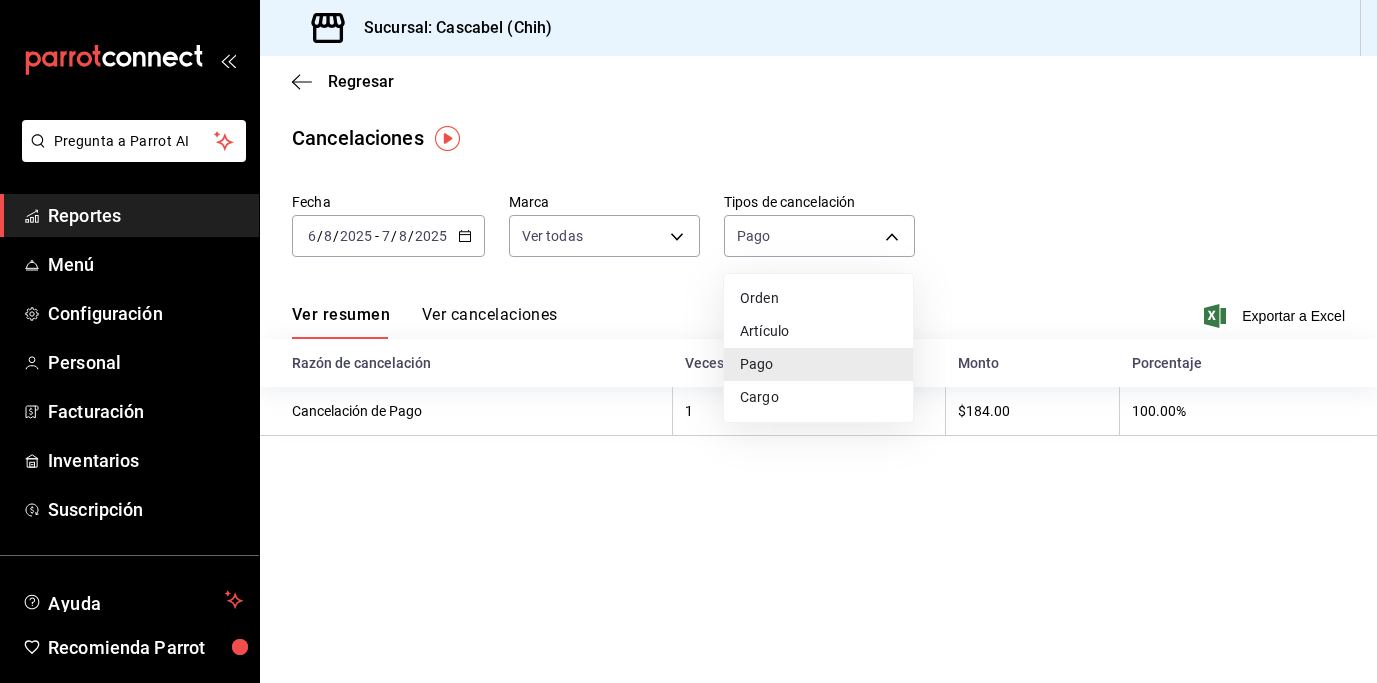 click on "Orden" at bounding box center (818, 298) 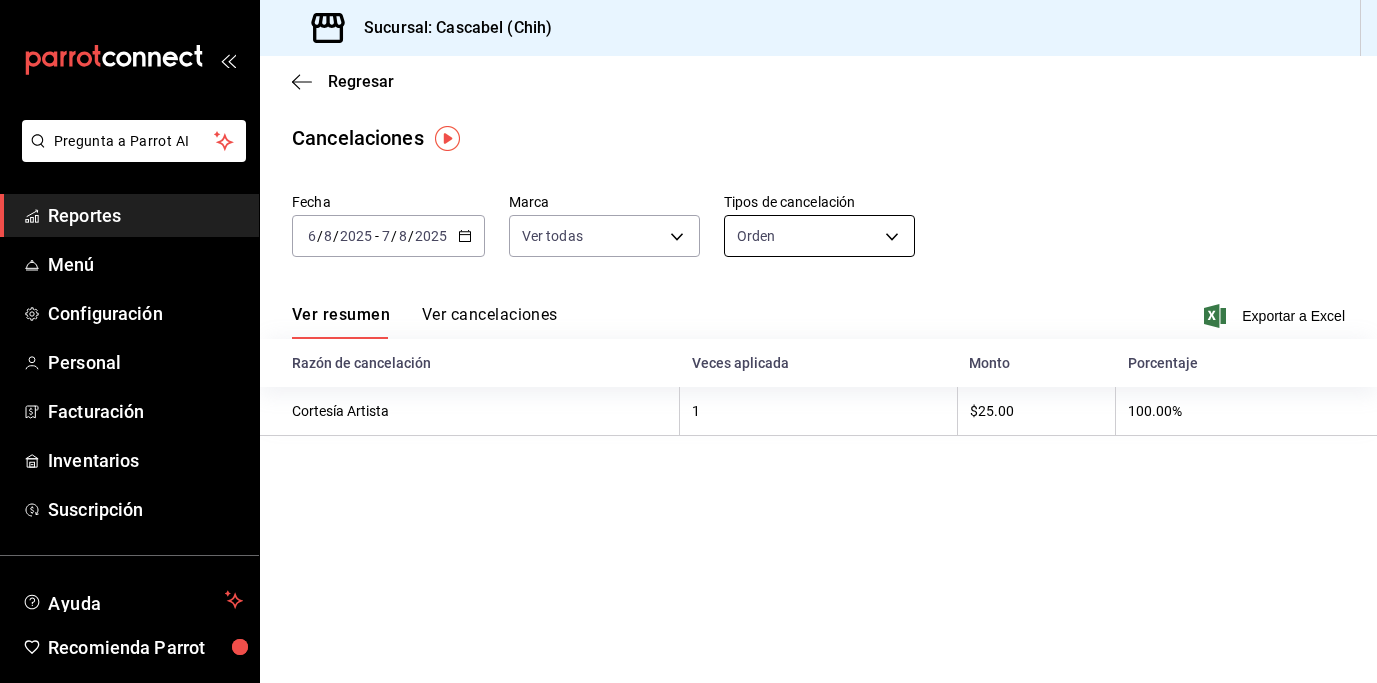 click on "Pregunta a Parrot AI Reportes   Menú   Configuración   Personal   Facturación   Inventarios   Suscripción   Ayuda Recomienda Parrot   [FIRST] [LAST]   Sugerir nueva función   Sucursal: Cascabel ([STATE]) Regresar Cancelaciones Fecha [DATE] [DATE] - [DATE] Marca Ver todas [object Object] Tipos de cancelación Orden ORDER Ver resumen Ver cancelaciones Exportar a Excel Razón de cancelación Veces aplicada Monto Porcentaje Cortesía Artista 1 $25.00 100.00% GANA 1 MES GRATIS EN TU SUSCRIPCIÓN AQUÍ ¿Recuerdas cómo empezó tu restaurante?
Hoy puedes ayudar a un colega a tener el mismo cambio que tú viviste.
Recomienda Parrot directamente desde tu Portal Administrador.
Es fácil y rápido.
🎁 Por cada restaurante que se una, ganas 1 mes gratis. Ver video tutorial Ir a video Pregunta a Parrot AI Reportes   Menú   Configuración   Personal   Facturación   Inventarios   Suscripción   Ayuda Recomienda Parrot   [FIRST] [LAST]   Sugerir nueva función   Visitar centro de ayuda" at bounding box center (688, 341) 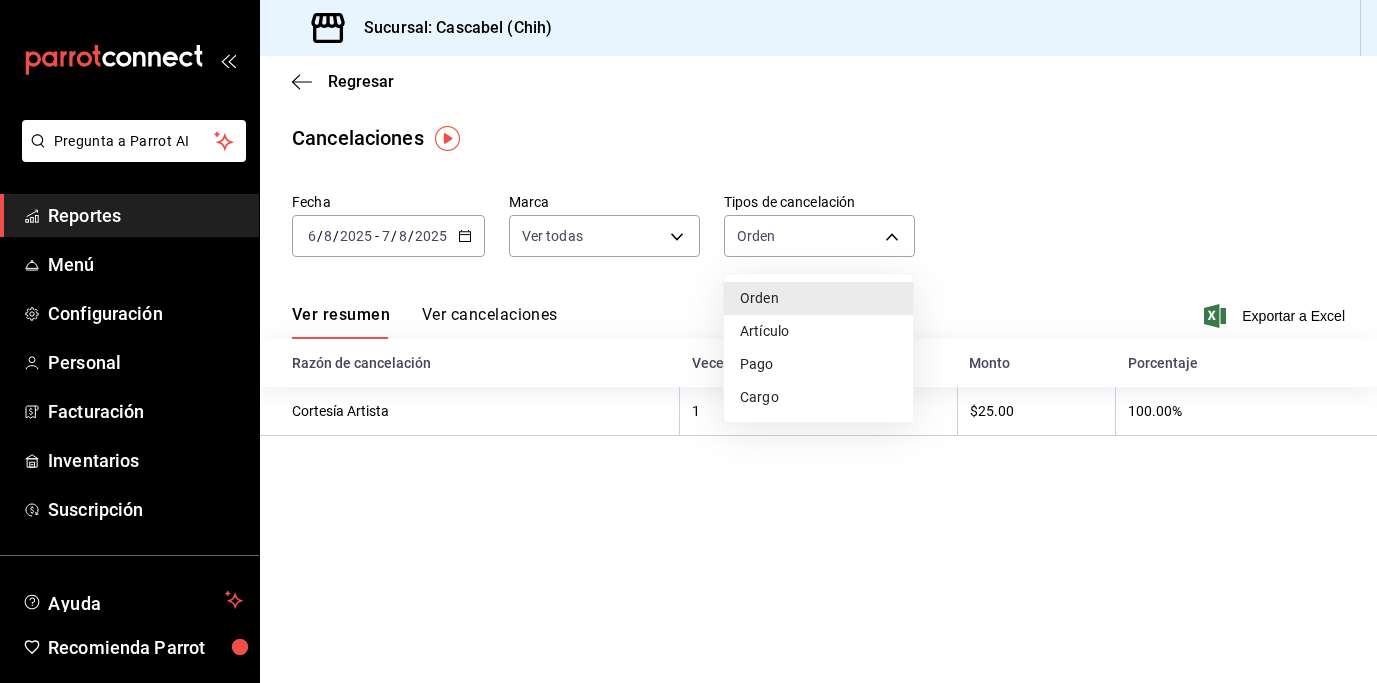 click on "Artículo" at bounding box center [818, 331] 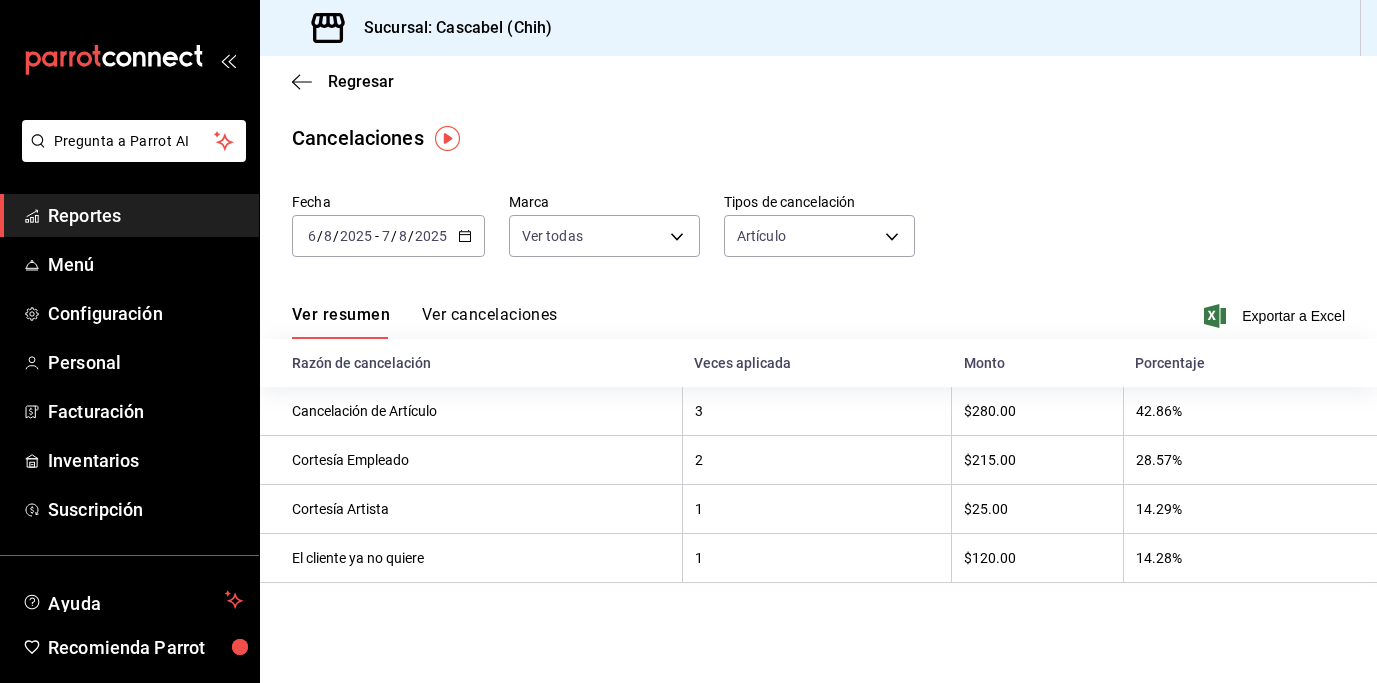 click on "Ver cancelaciones" at bounding box center [490, 322] 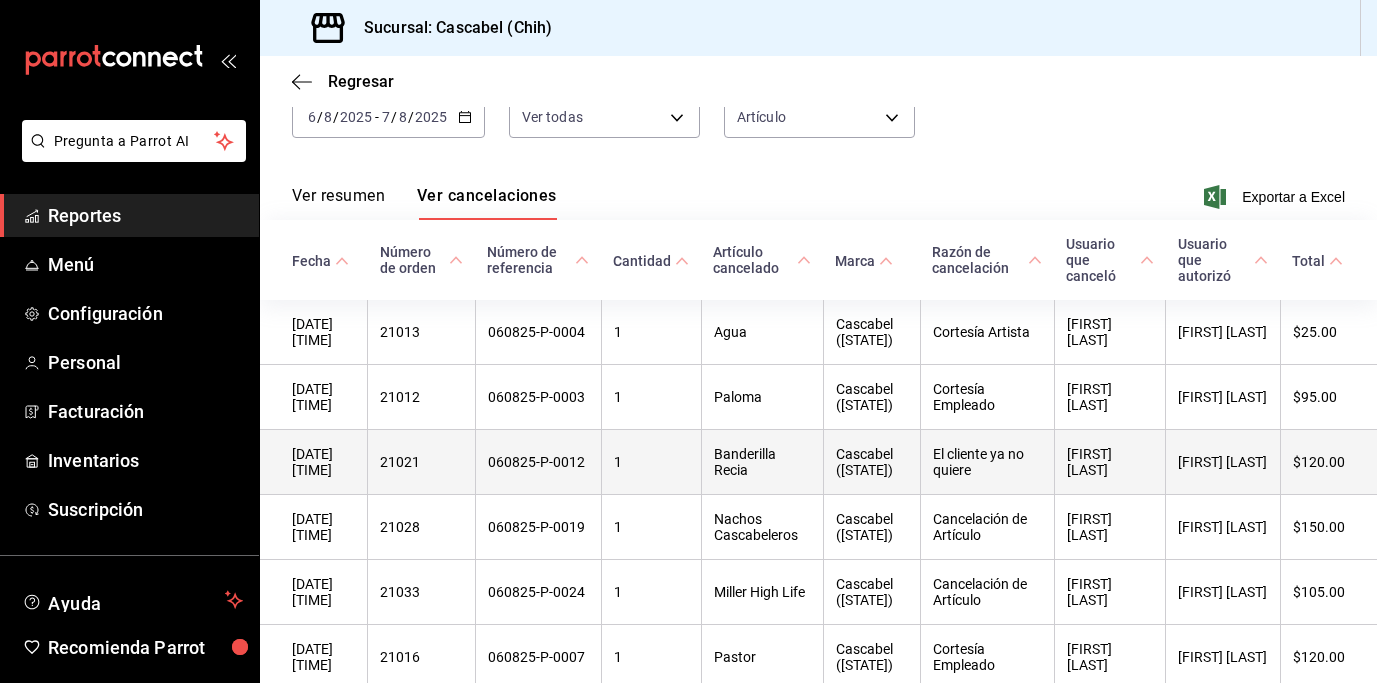 scroll, scrollTop: 28, scrollLeft: 0, axis: vertical 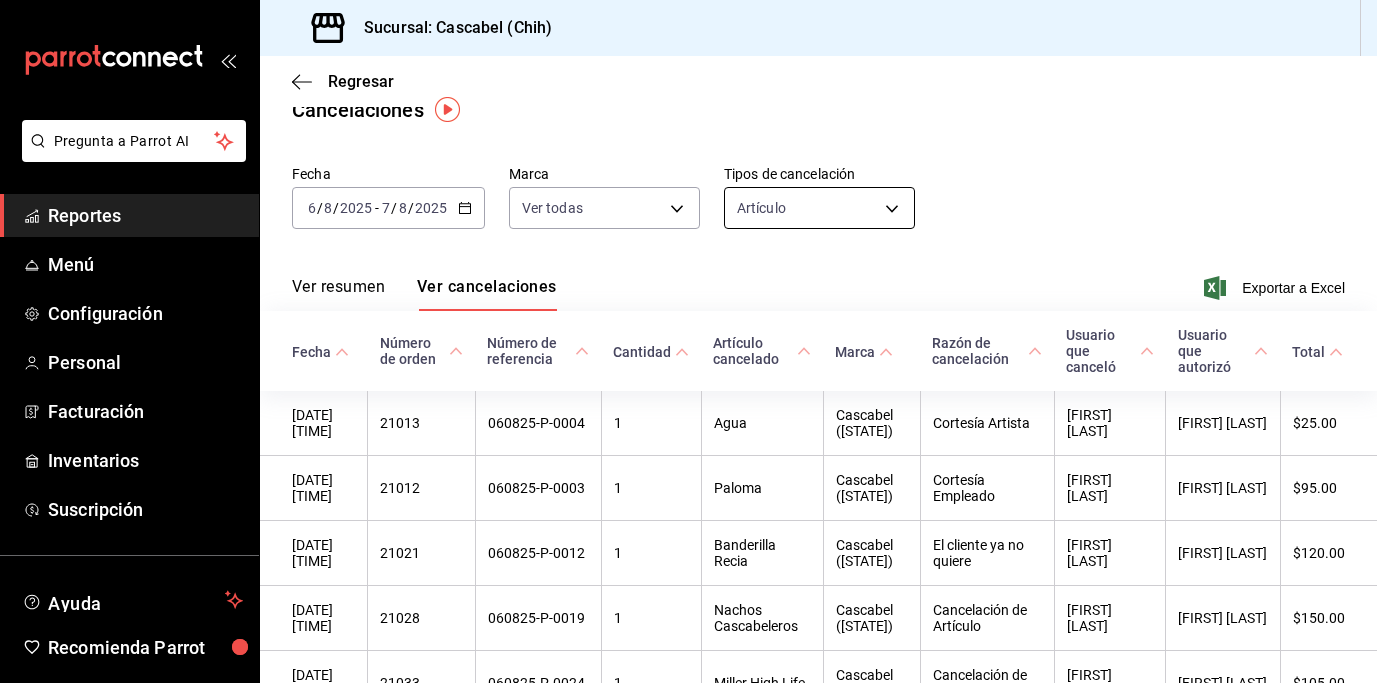 click on "Pregunta a Parrot AI Reportes   Menú   Configuración   Personal   Facturación   Inventarios   Suscripción   Ayuda Recomienda Parrot   [FIRST] [LAST]   Sugerir nueva función   Sucursal: Cascabel ([STATE]) Regresar Cancelaciones Fecha [DATE] [DATE] - [DATE] Marca Ver todas [object Object] Tipos de cancelación Artículo ORDER_ITEM Ver resumen Ver cancelaciones Exportar a Excel Fecha Número de orden Número de referencia Cantidad Artículo cancelado Marca Razón de cancelación Usuario que canceló Usuario que autorizó Total [DATE] [TIME] [ORDER_NUMBER] [REF_NUMBER] 1 Agua Cascabel ([STATE]) Cortesía Artista [FIRST] [LAST] [FIRST] [LAST] $25.00 [DATE] [TIME] [ORDER_NUMBER] [REF_NUMBER] 1 Paloma Cascabel ([STATE]) Cortesía Empleado [FIRST] [LAST] [FIRST] [LAST] $95.00 [DATE] [TIME] [ORDER_NUMBER] [REF_NUMBER] 1 Banderilla Recia Cascabel ([STATE]) El cliente ya no quiere [FIRST] [LAST] [FIRST] [LAST] $120.00 [DATE] [TIME] [ORDER_NUMBER] [REF_NUMBER] 1 Nachos Cascabeleros Cascabel ([STATE]) $150.00 1 1" at bounding box center (688, 341) 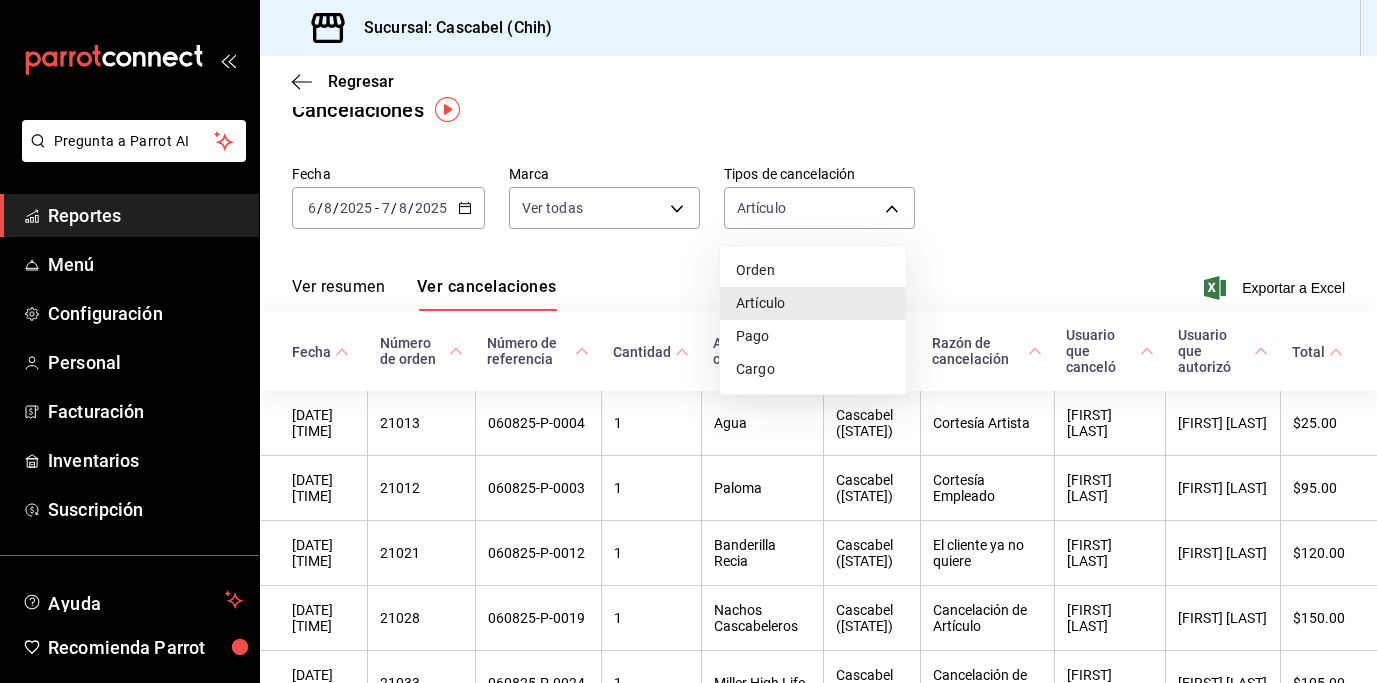 click on "Orden" at bounding box center [813, 270] 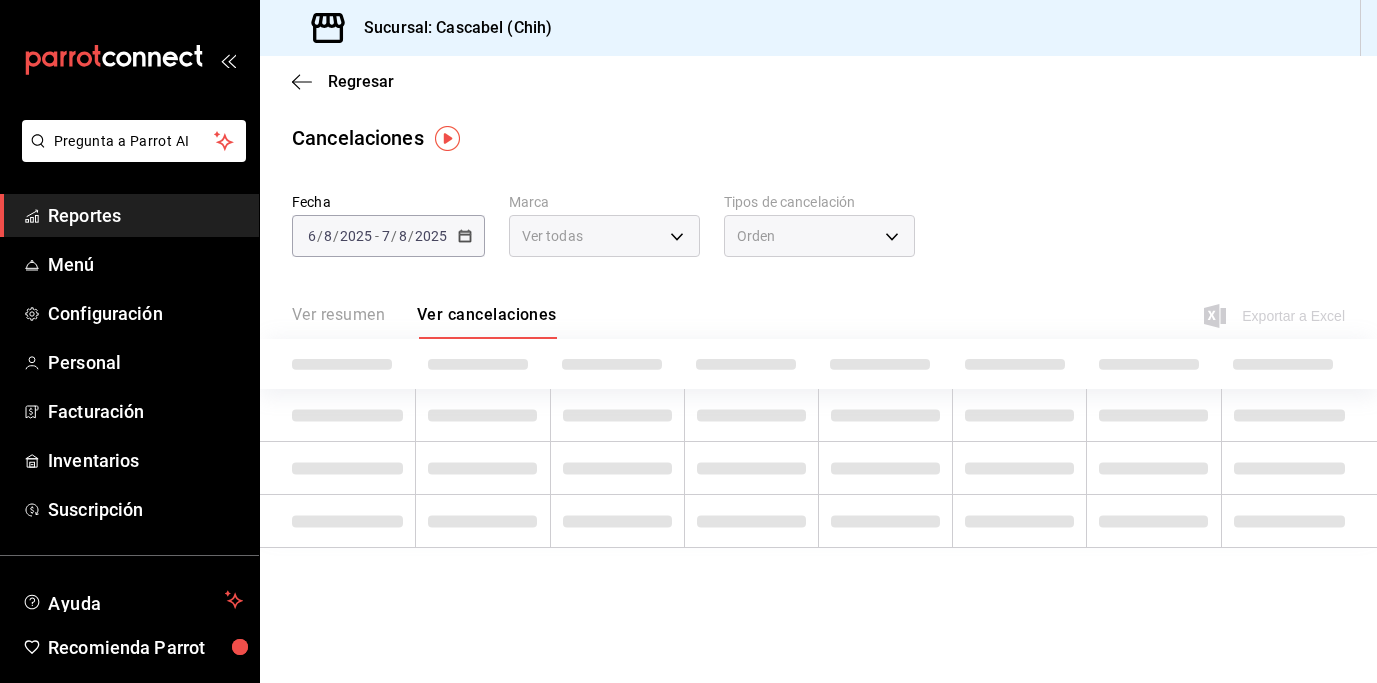 scroll, scrollTop: 0, scrollLeft: 0, axis: both 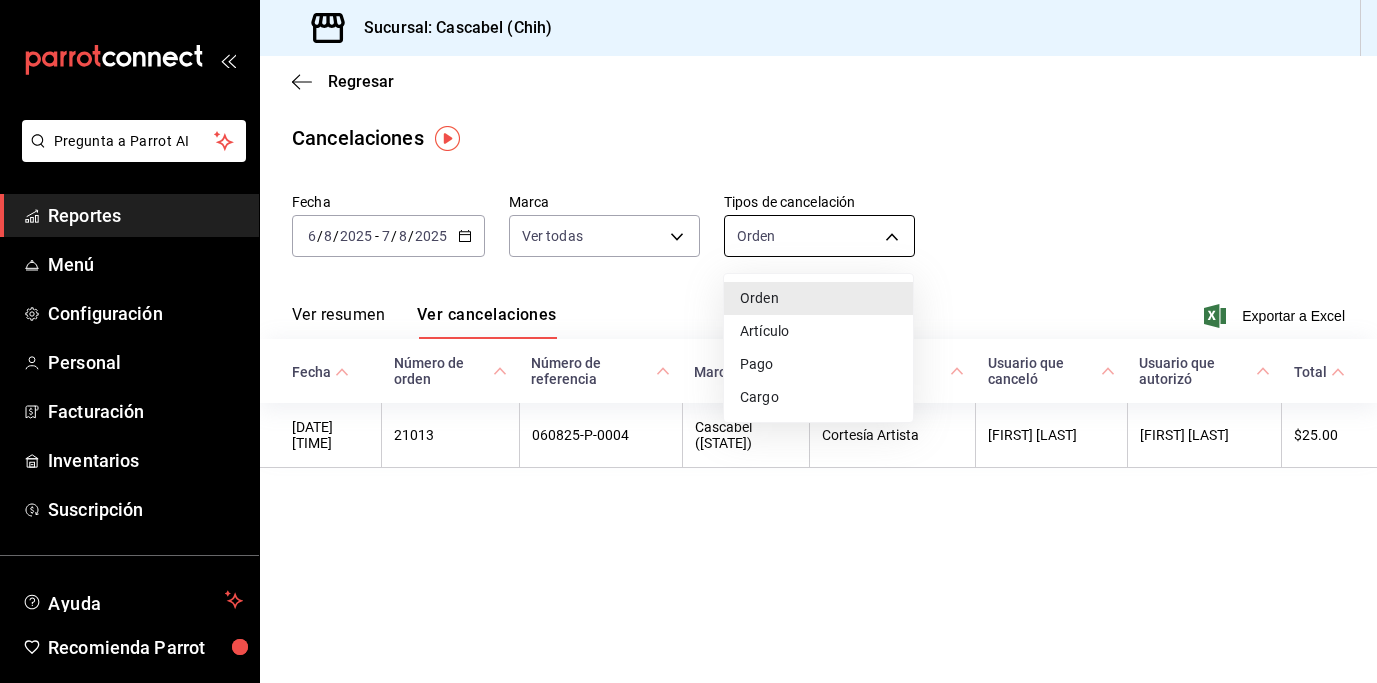 click on "Pregunta a Parrot AI Reportes   Menú   Configuración   Personal   Facturación   Inventarios   Suscripción   Ayuda Recomienda Parrot   [FIRST] [LAST]   Sugerir nueva función   Sucursal: Cascabel ([STATE]) Regresar Cancelaciones Fecha [DATE] [DATE] - [DATE] Marca Ver todas [object Object] Tipos de cancelación Orden ORDER Ver resumen Ver cancelaciones Exportar a Excel Fecha Número de orden Número de referencia Marca Razón de cancelación Usuario que canceló Usuario que autorizó Total [DATE] [TIME] [ORDER_NUMBER] [REF_NUMBER] Cascabel ([STATE]) Cortesía Artista [FIRST] [LAST] [FIRST] [LAST] $25.00 GANA 1 MES GRATIS EN TU SUSCRIPCIÓN AQUÍ ¿Recuerdas cómo empezó tu restaurante?
Hoy puedes ayudar a un colega a tener el mismo cambio que tú viviste.
Recomienda Parrot directamente desde tu Portal Administrador.
Es fácil y rápido.
🎁 Por cada restaurante que se una, ganas 1 mes gratis. Ver video tutorial Ir a video Pregunta a Parrot AI Reportes   Menú   Configuración" at bounding box center [688, 341] 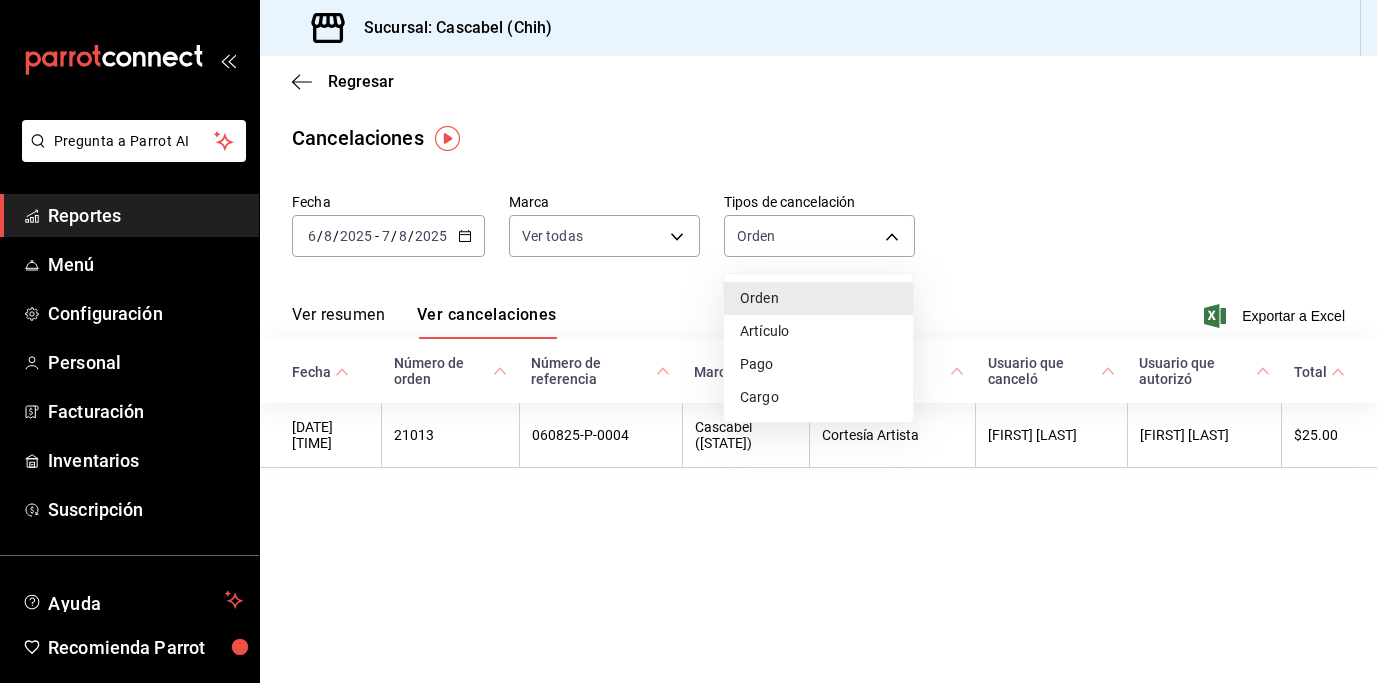 click on "Pago" at bounding box center (818, 364) 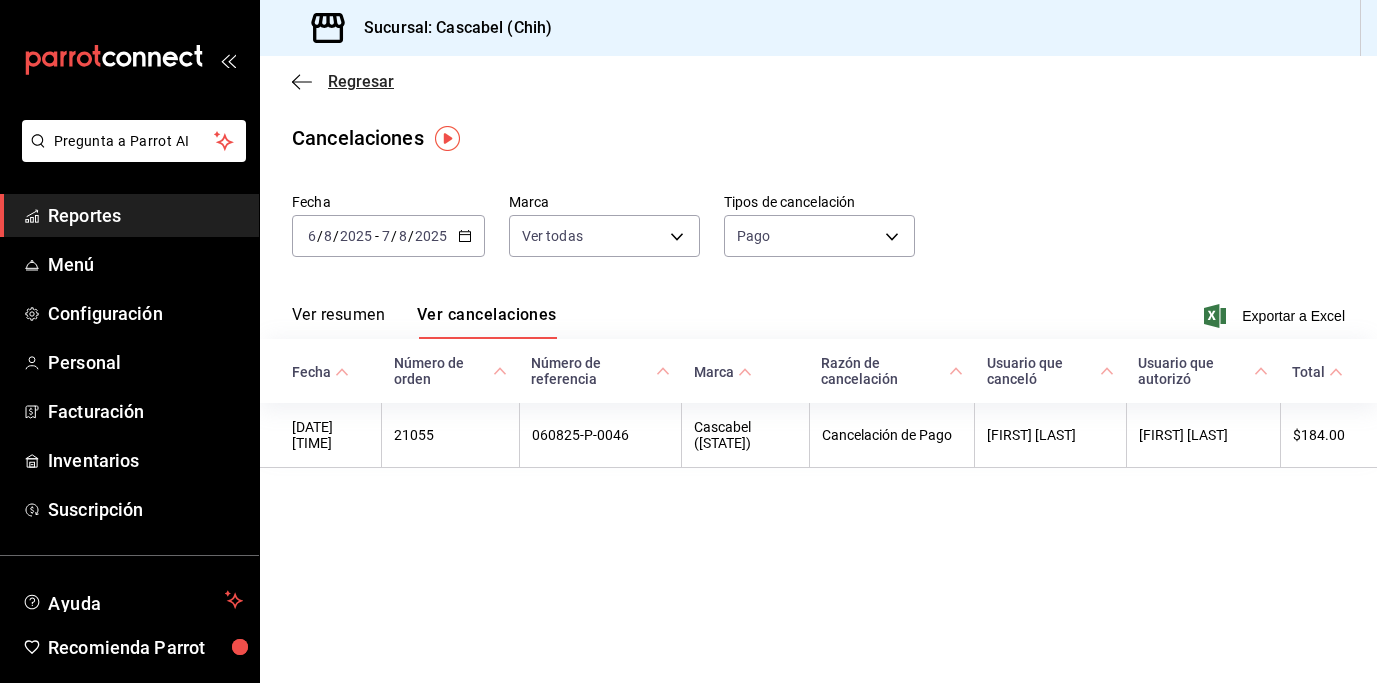 click on "Regresar" at bounding box center [361, 81] 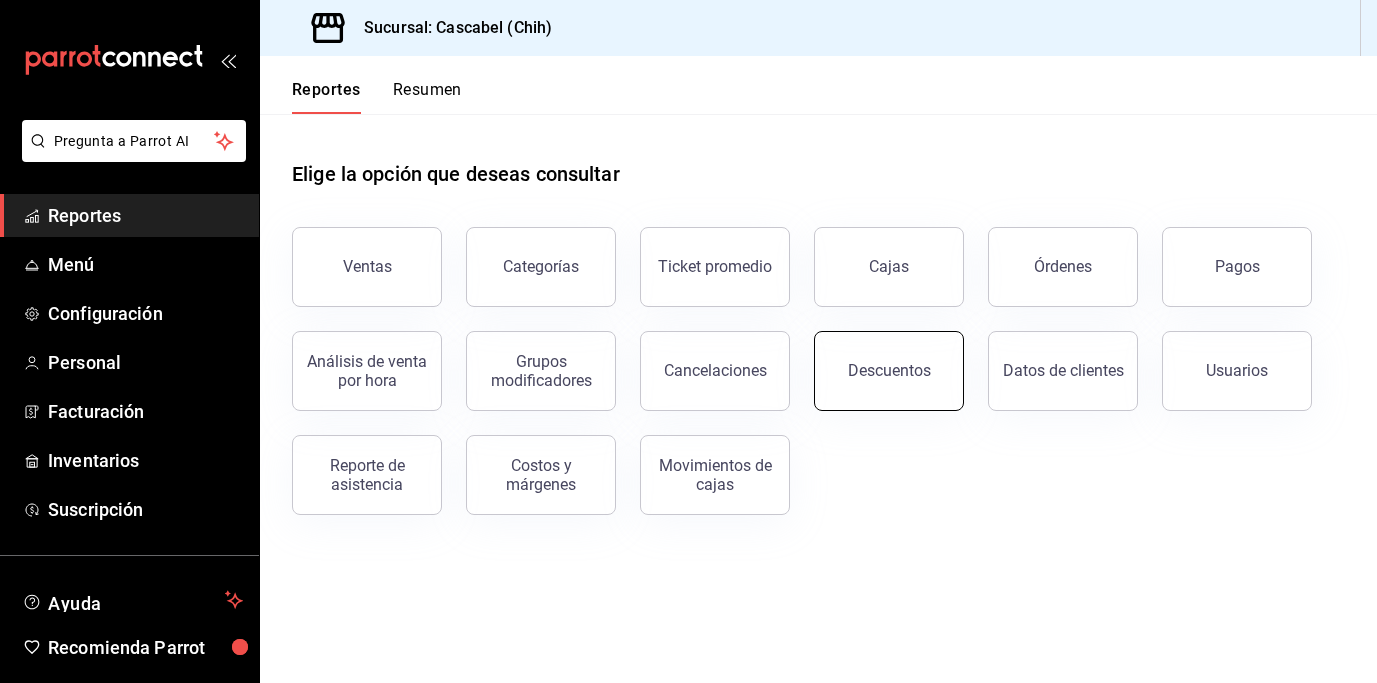 click on "Descuentos" at bounding box center [889, 370] 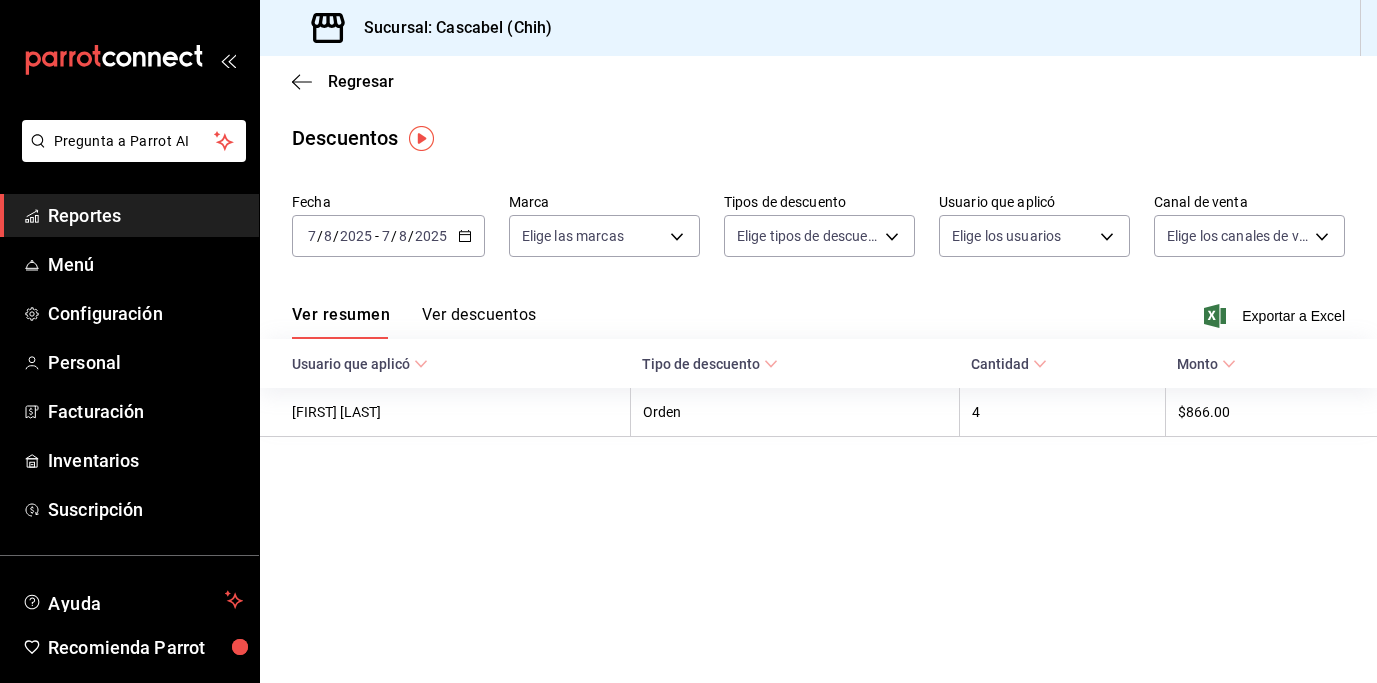 click on "Ver descuentos" at bounding box center (479, 322) 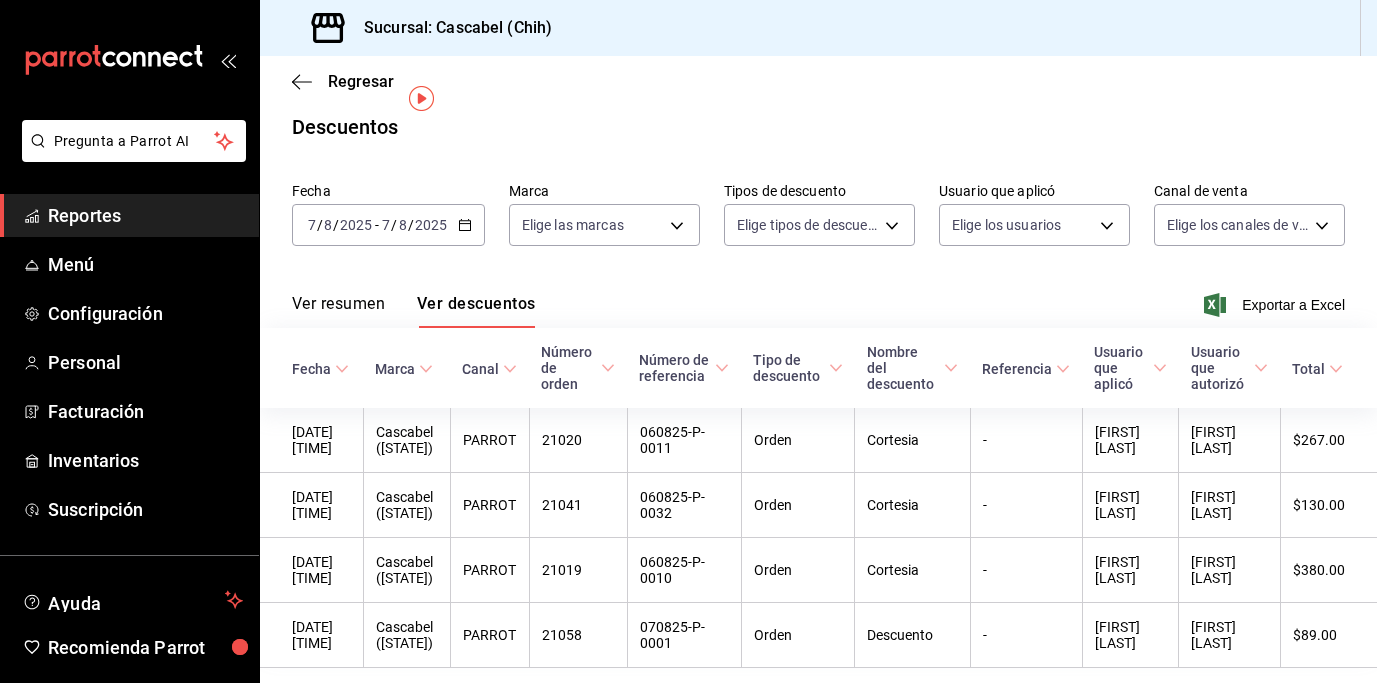 scroll, scrollTop: 0, scrollLeft: 0, axis: both 